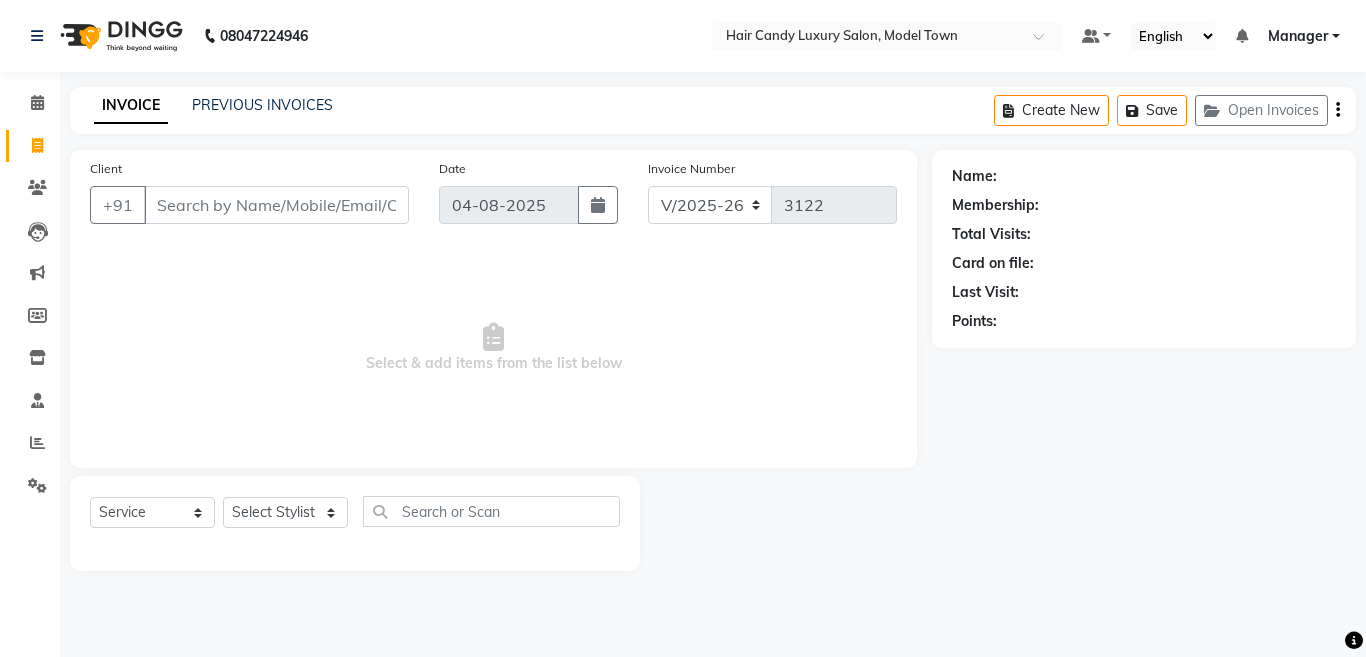 select on "4716" 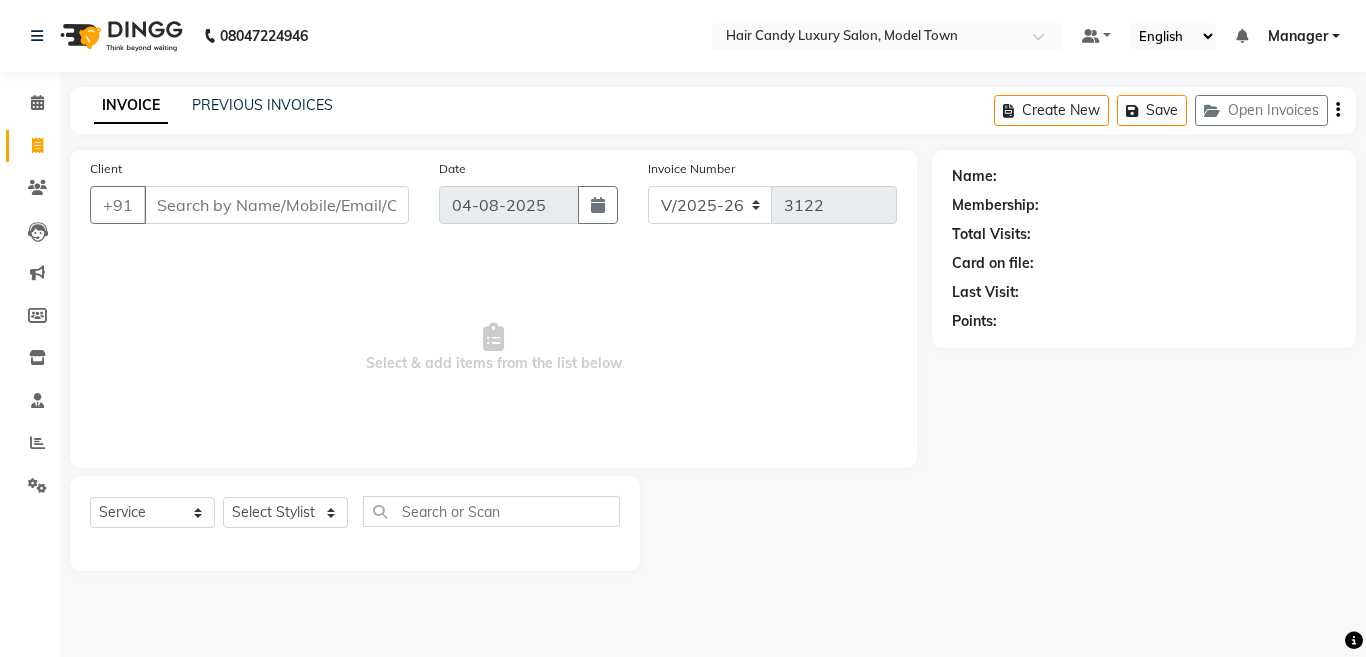 scroll, scrollTop: 0, scrollLeft: 0, axis: both 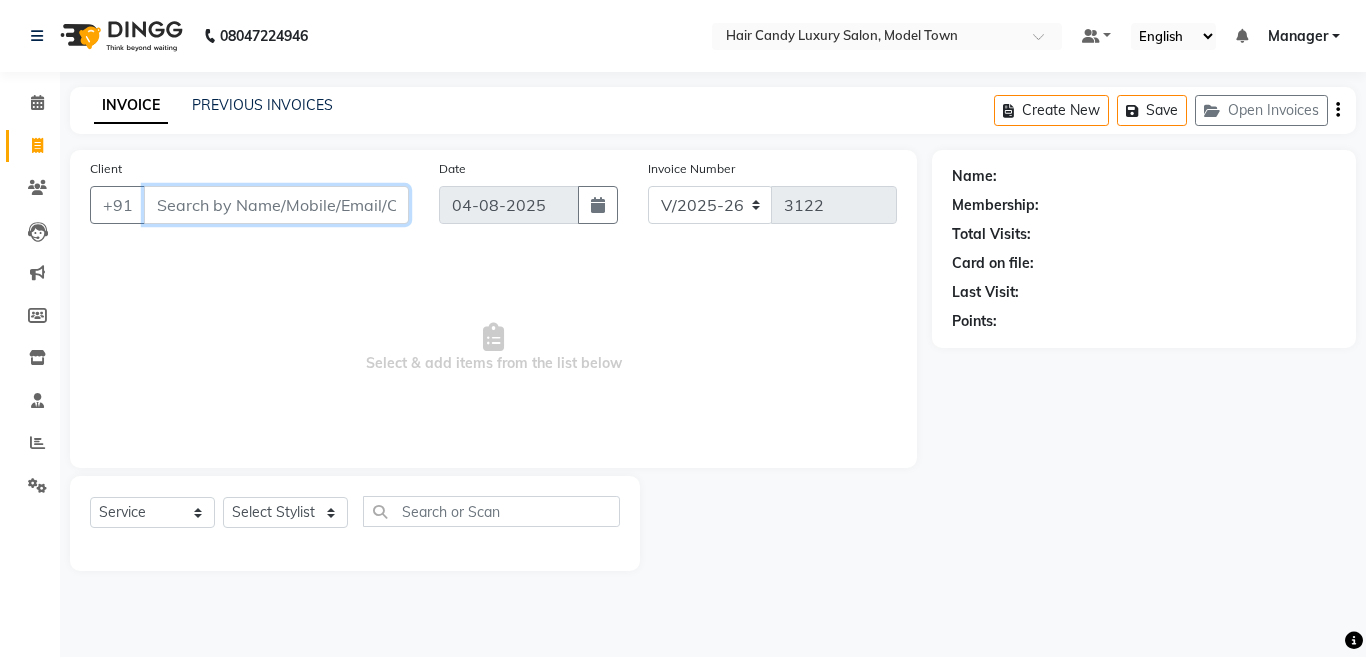click on "Client" at bounding box center [276, 205] 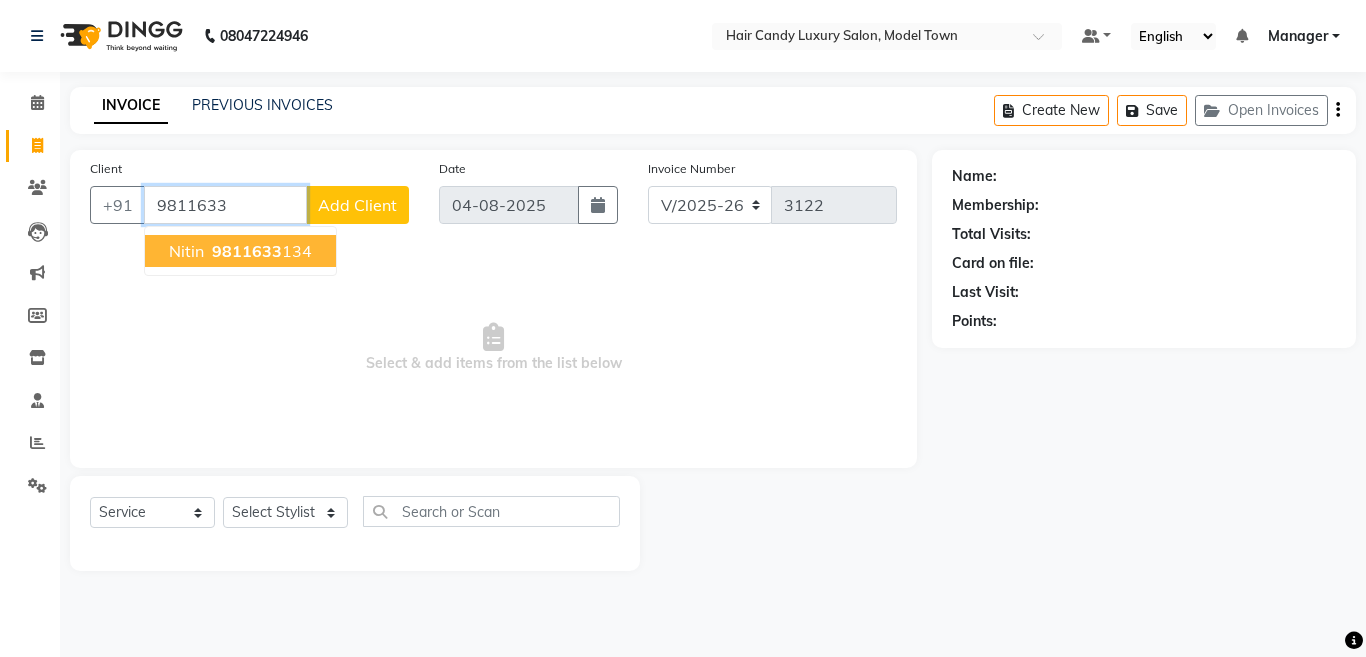 click on "9811633" at bounding box center (247, 251) 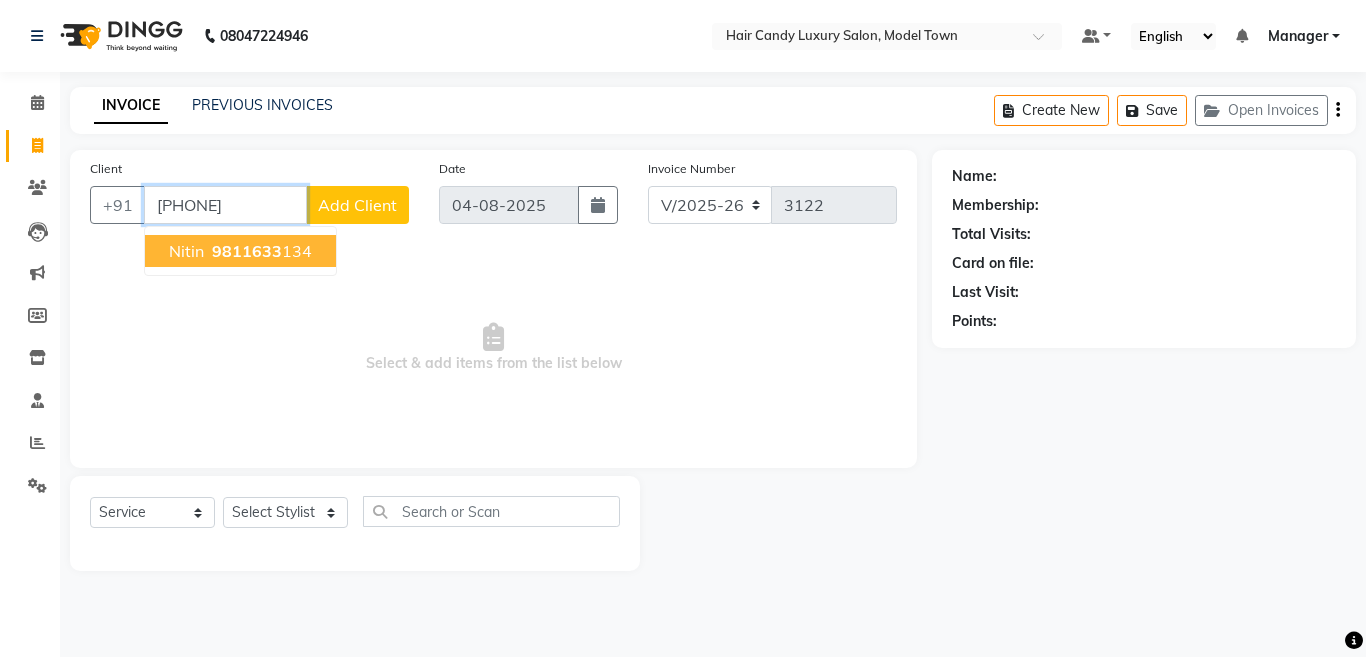 type on "[PHONE]" 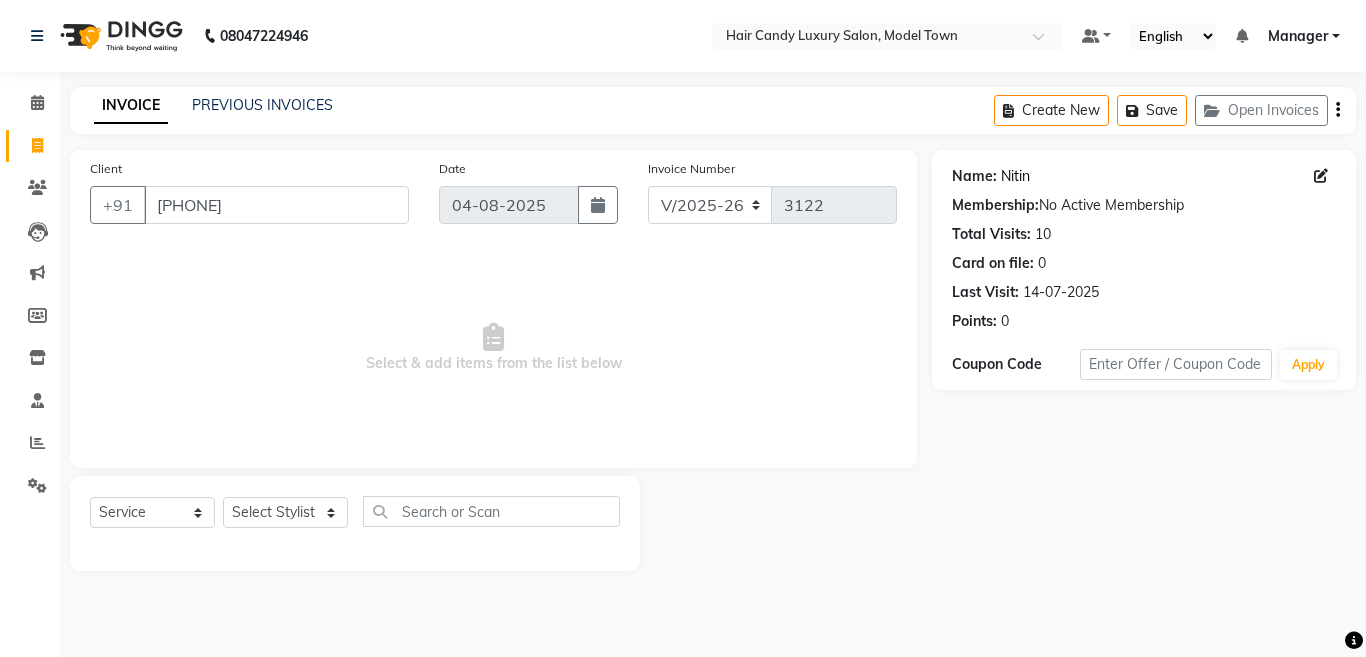 click on "Nitin" 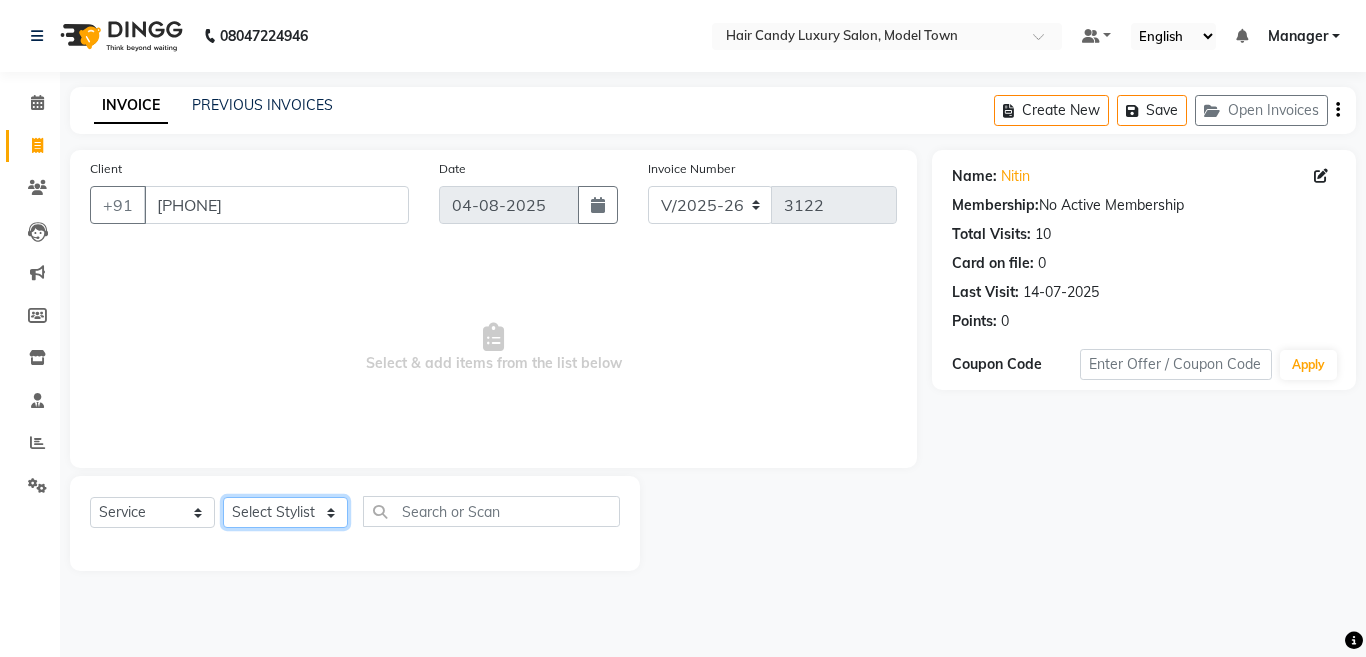 click on "Select Stylist Aakib Anas Anuradha Izhar Laiq (Rahul) Manager Neeraj parul Pawan Prakash Rajni Ranjay (Raju) RIYA Saleem sameer  stock manager surrender Vijay Gupta Vijay kumar" 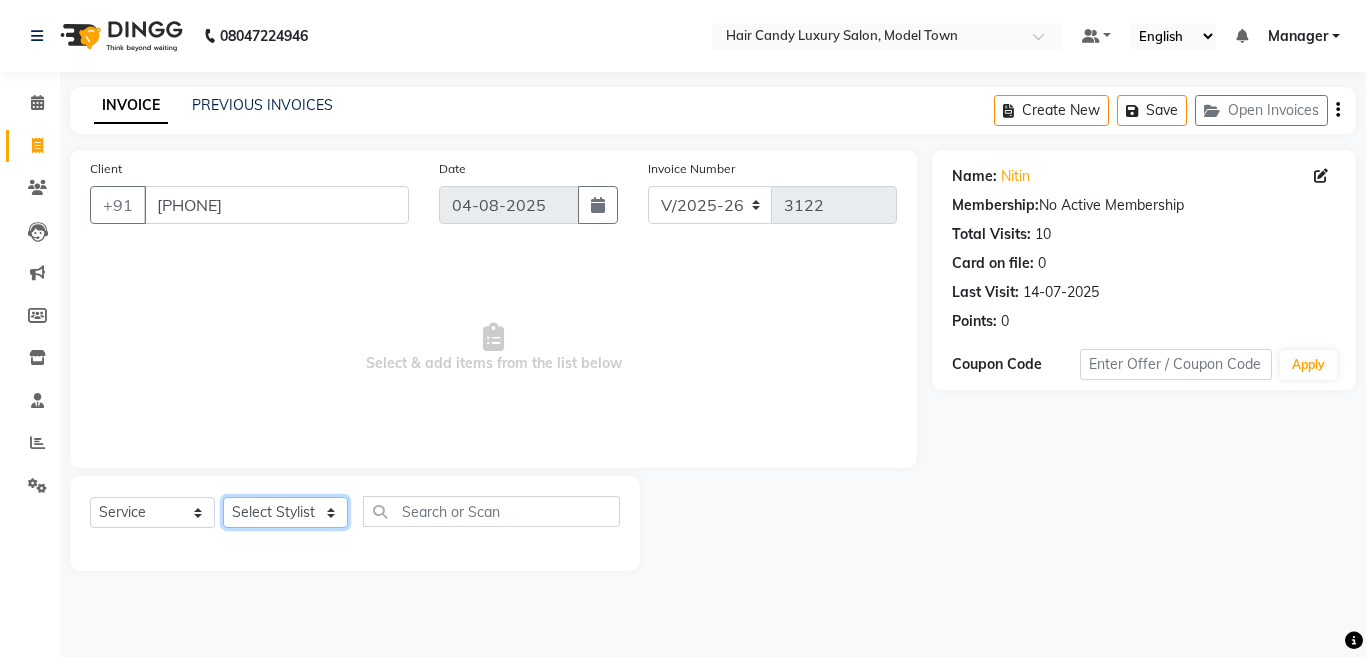 select on "64092" 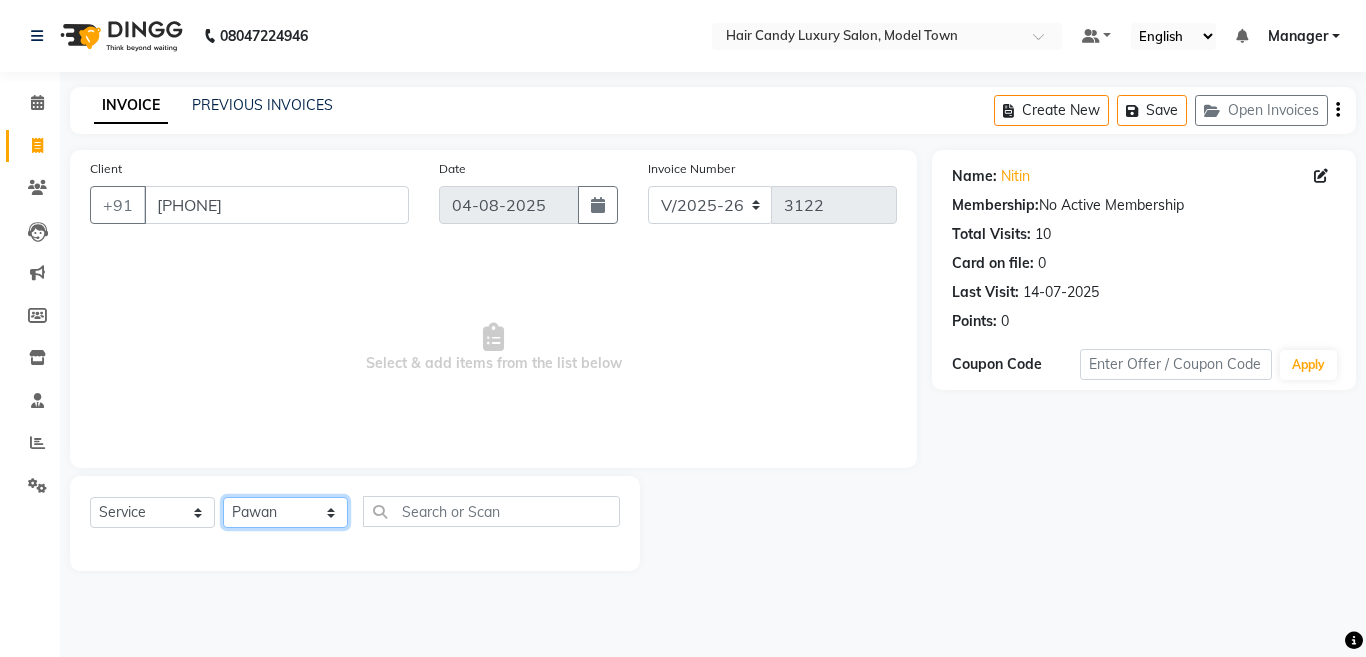 click on "Select Stylist Aakib Anas Anuradha Izhar Laiq (Rahul) Manager Neeraj parul Pawan Prakash Rajni Ranjay (Raju) RIYA Saleem sameer  stock manager surrender Vijay Gupta Vijay kumar" 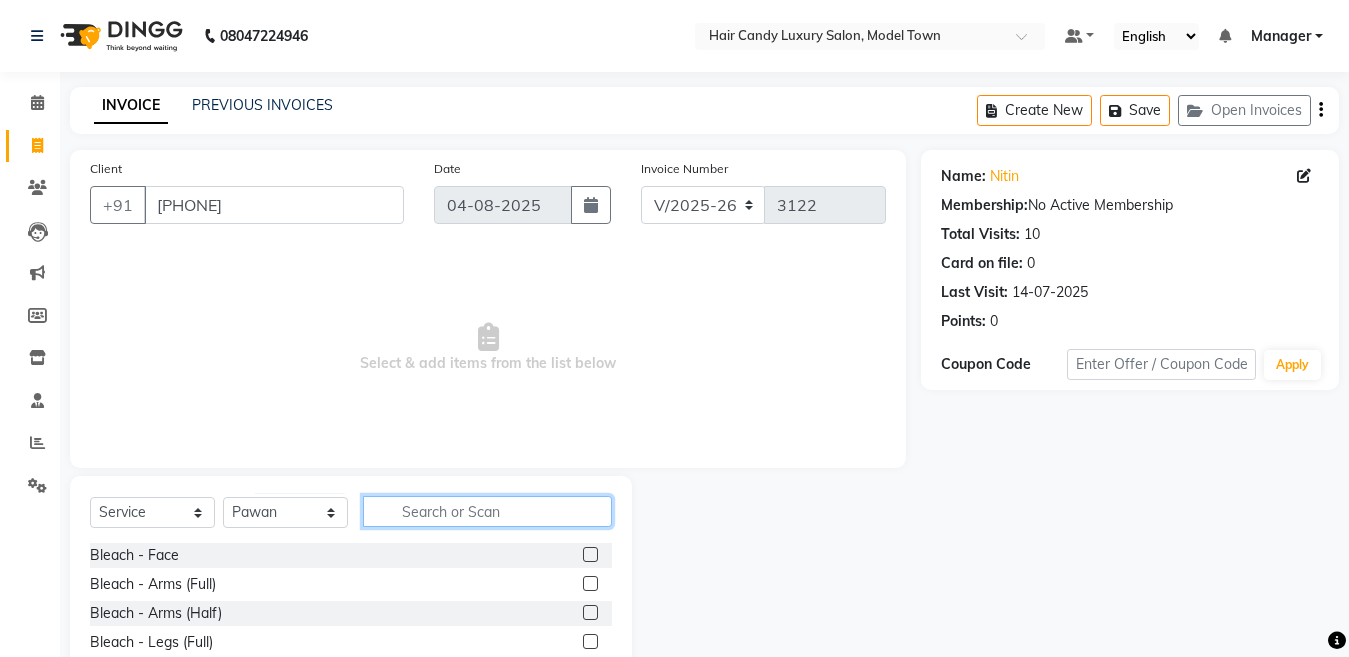 click 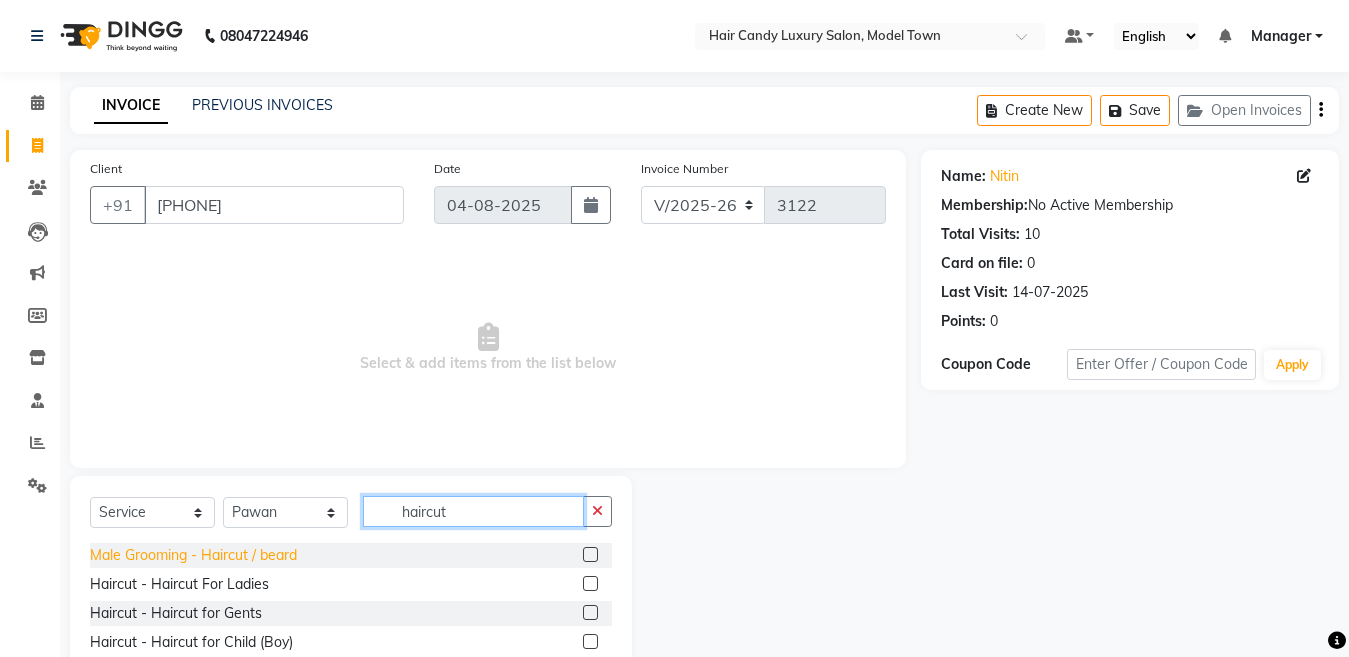 type on "haircut" 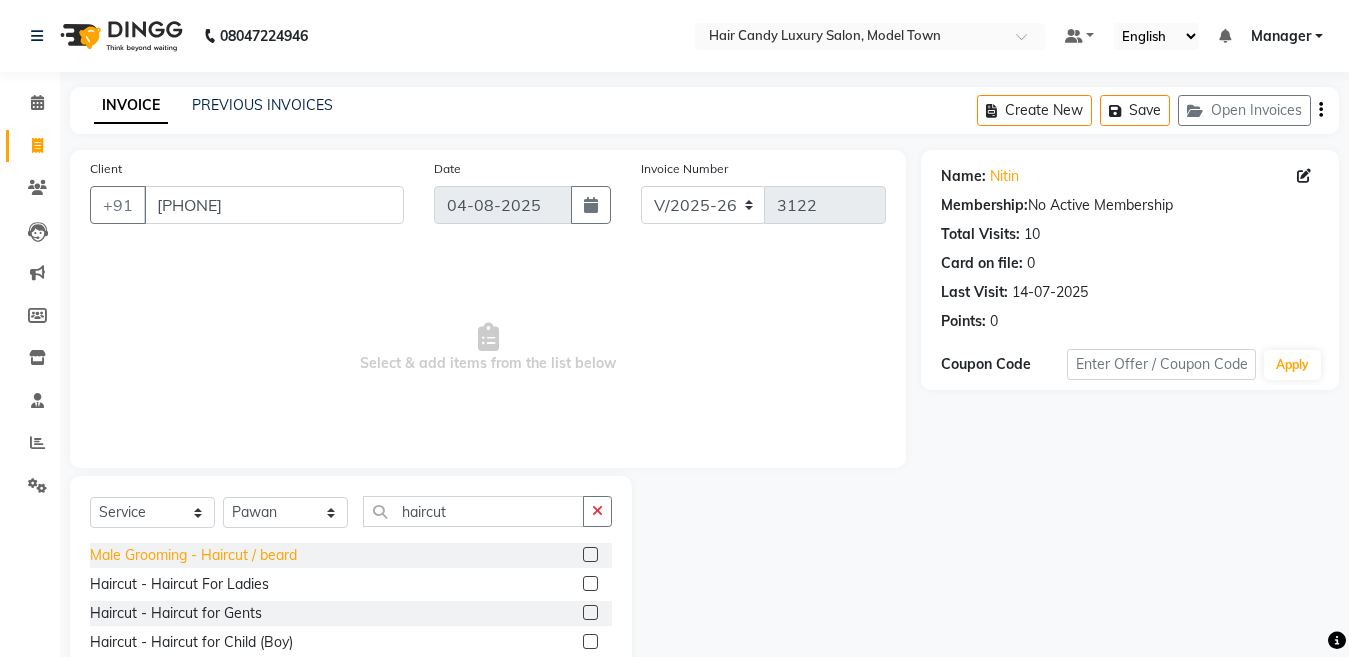 drag, startPoint x: 262, startPoint y: 562, endPoint x: 272, endPoint y: 560, distance: 10.198039 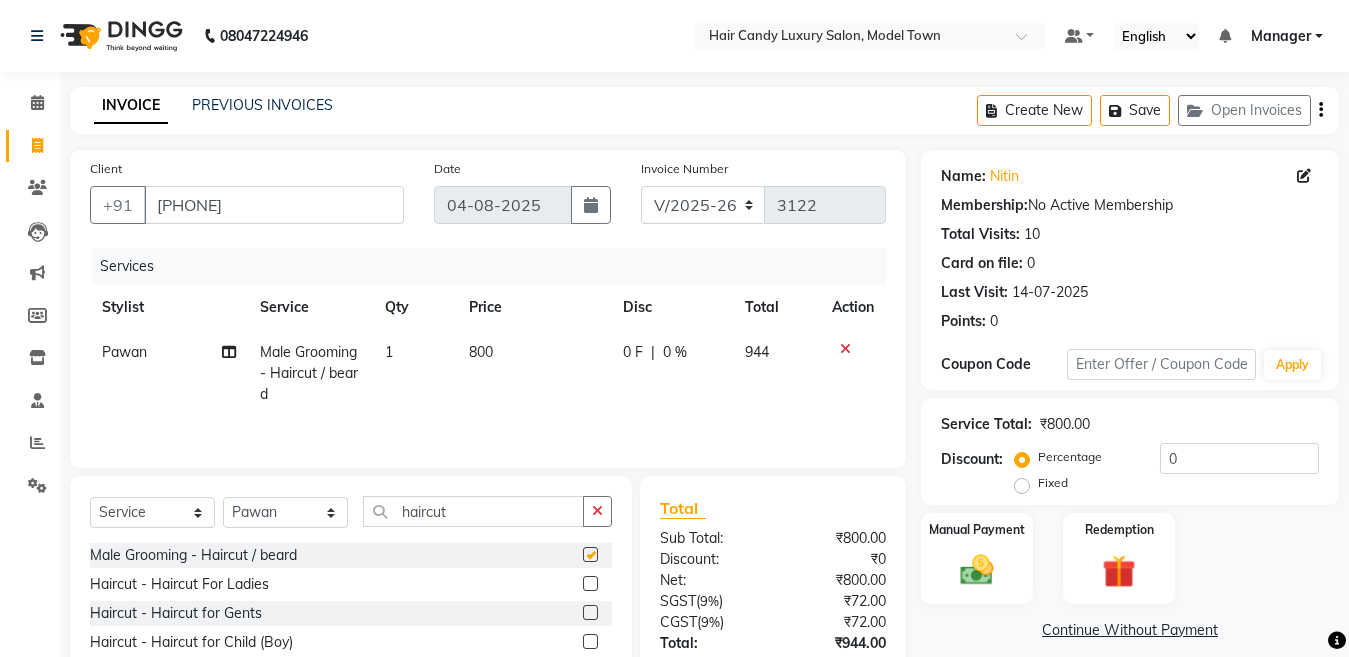checkbox on "false" 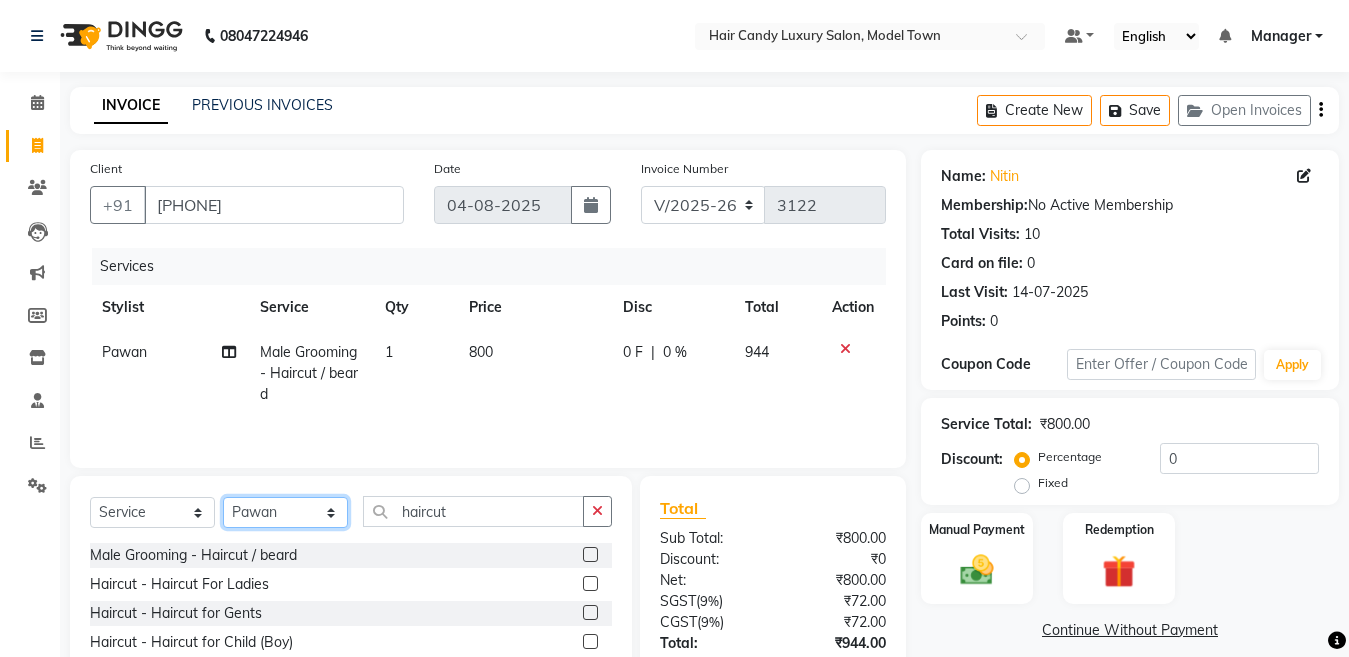 click on "Select Stylist Aakib Anas Anuradha Izhar Laiq (Rahul) Manager Neeraj parul Pawan Prakash Rajni Ranjay (Raju) RIYA Saleem sameer  stock manager surrender Vijay Gupta Vijay kumar" 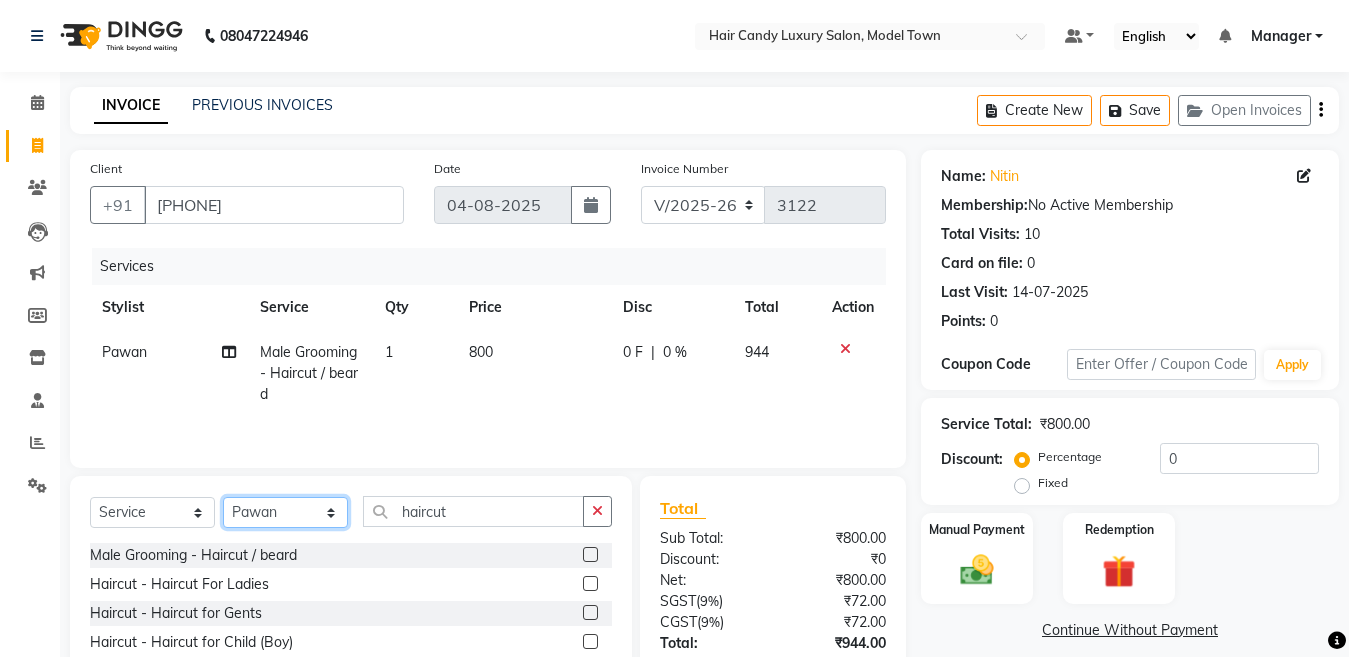 select on "28005" 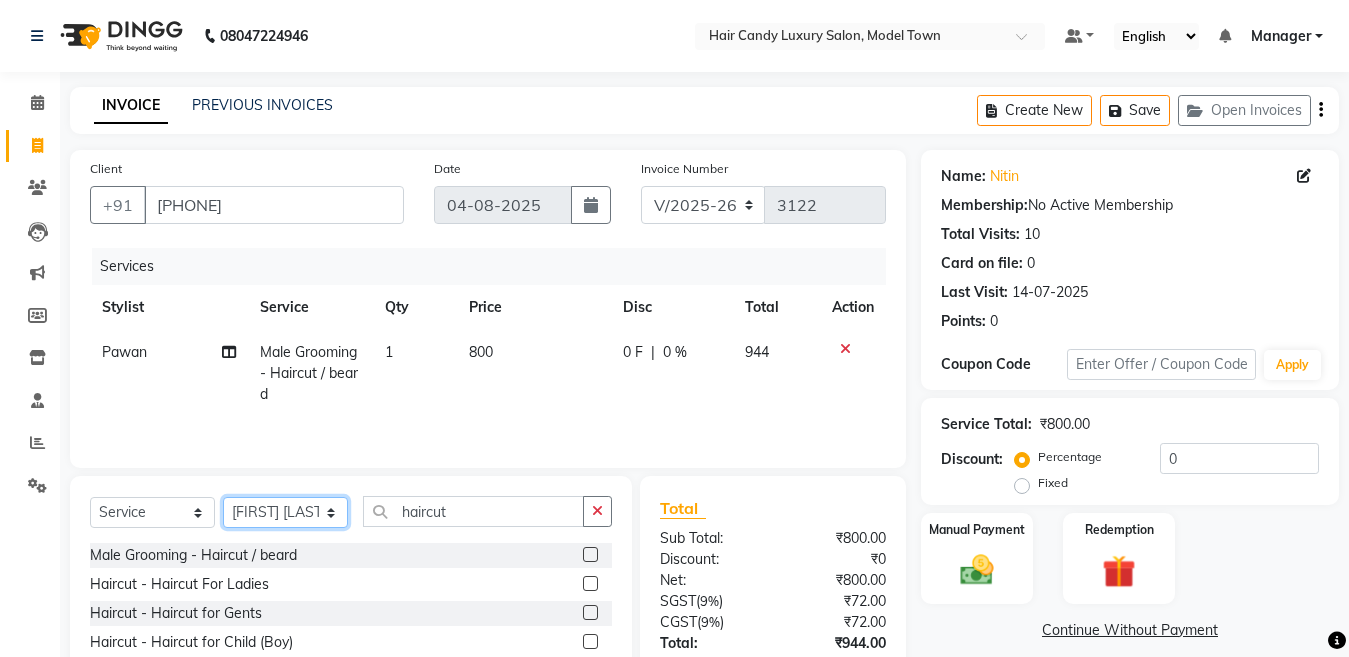 click on "Select Stylist Aakib Anas Anuradha Izhar Laiq (Rahul) Manager Neeraj parul Pawan Prakash Rajni Ranjay (Raju) RIYA Saleem sameer  stock manager surrender Vijay Gupta Vijay kumar" 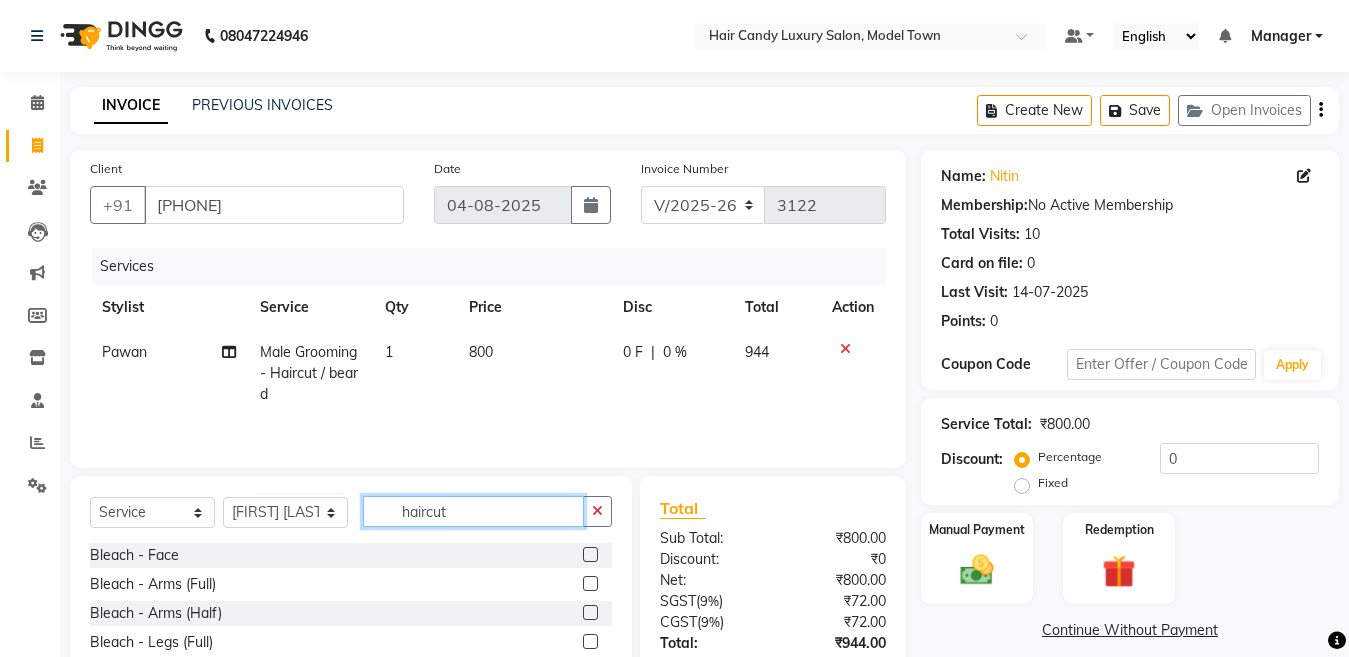 click on "haircut" 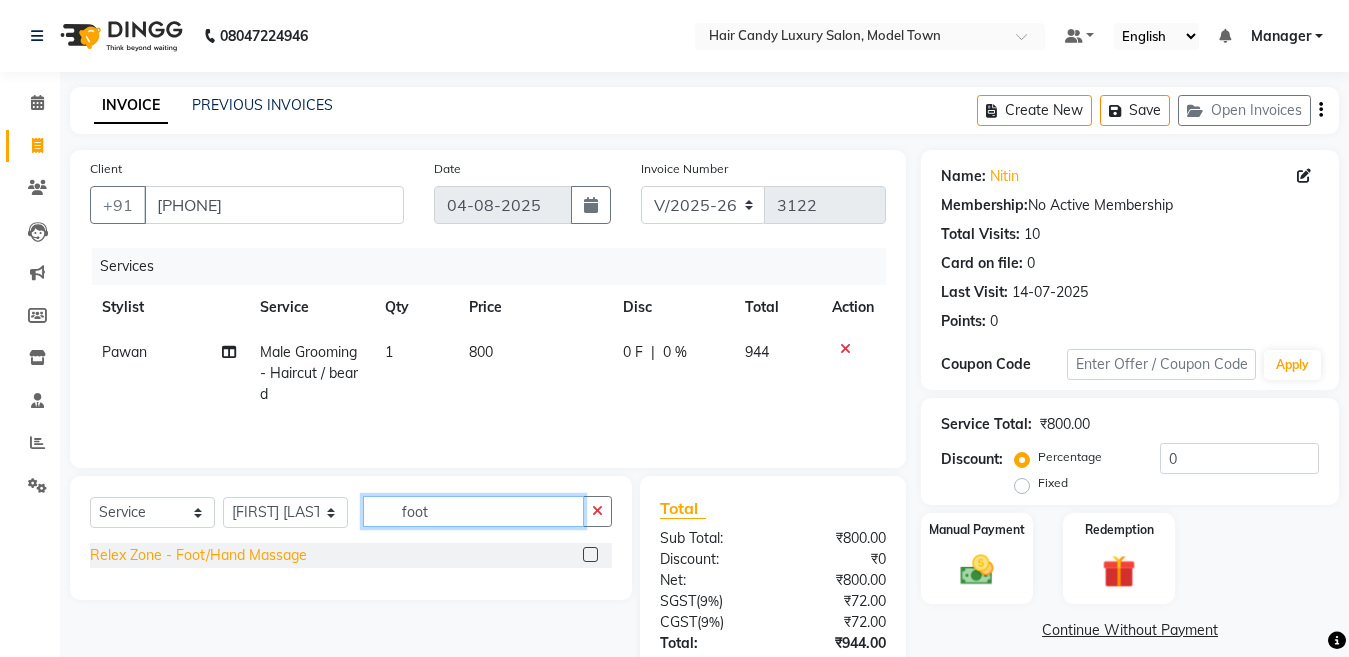 type on "foot" 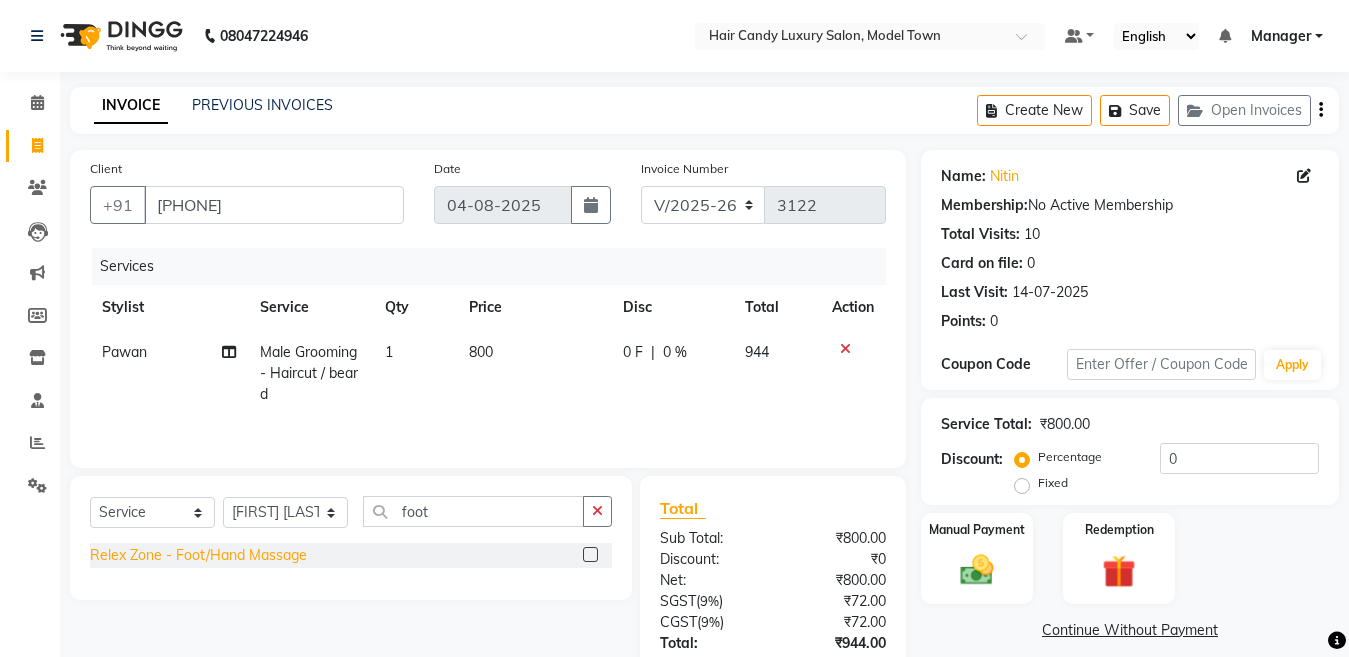 click on "Relex Zone - Foot/Hand Massage" 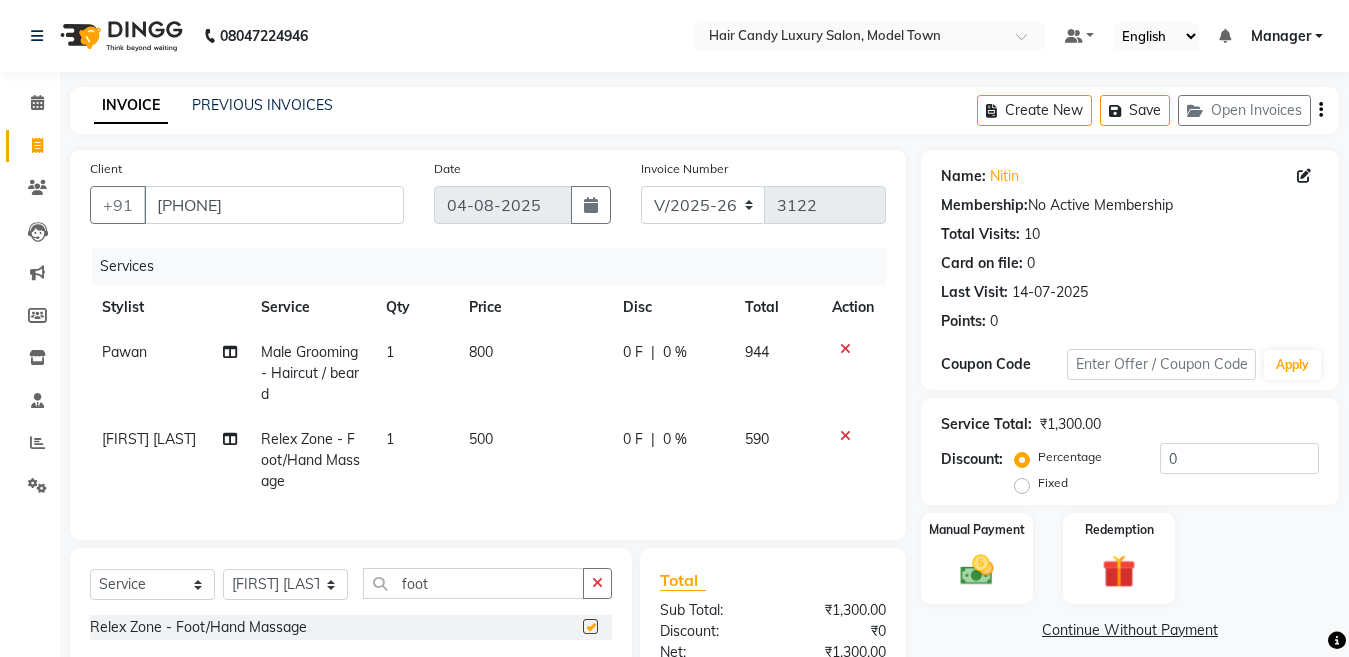 checkbox on "false" 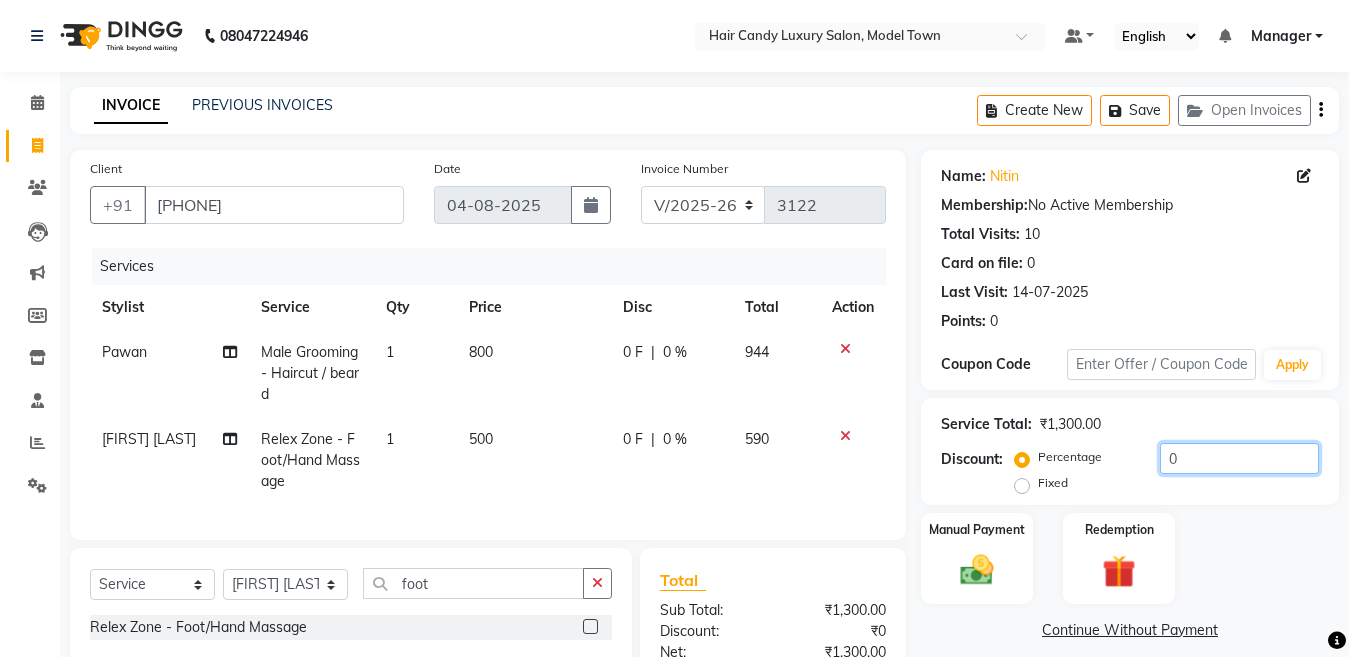 drag, startPoint x: 1271, startPoint y: 464, endPoint x: 952, endPoint y: 476, distance: 319.22562 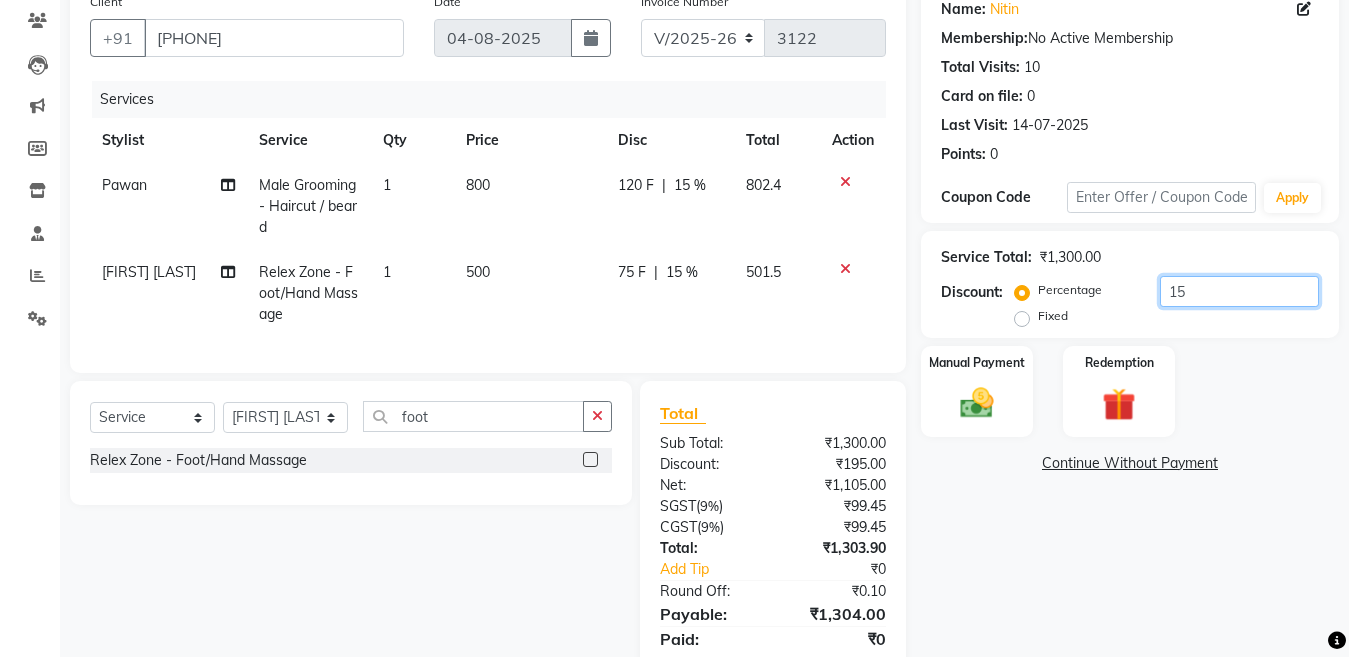 scroll, scrollTop: 253, scrollLeft: 0, axis: vertical 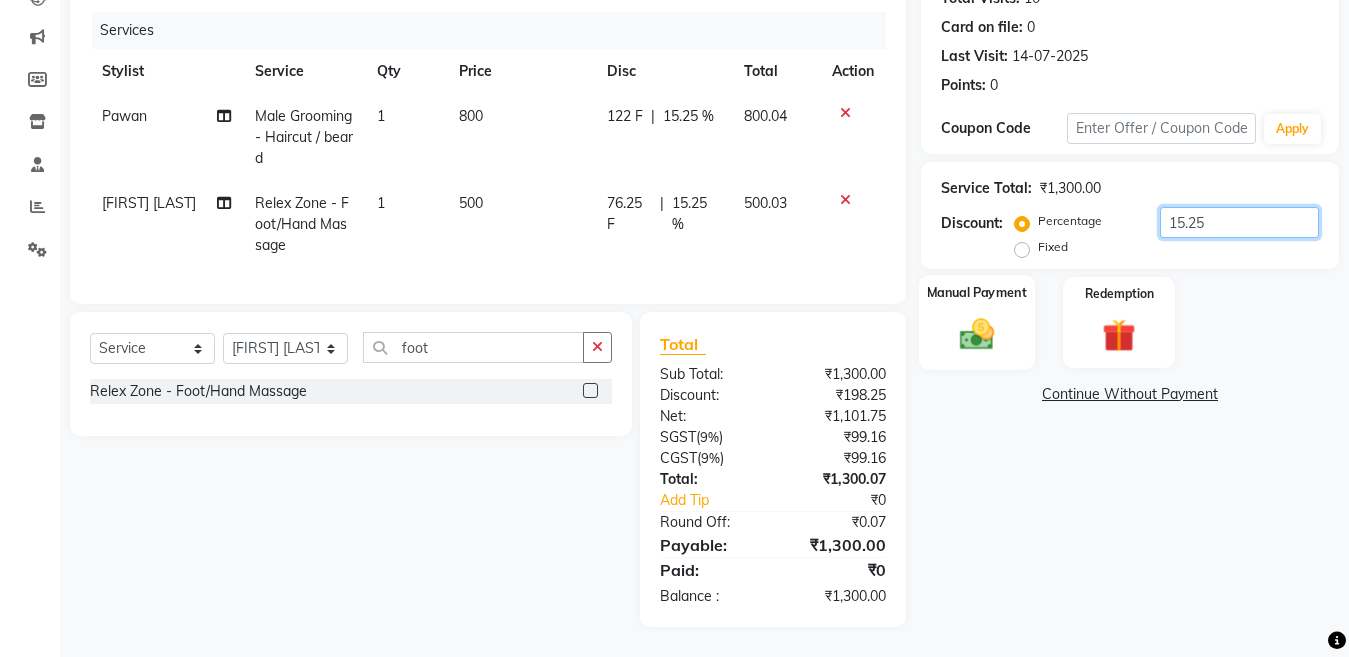 type on "15.25" 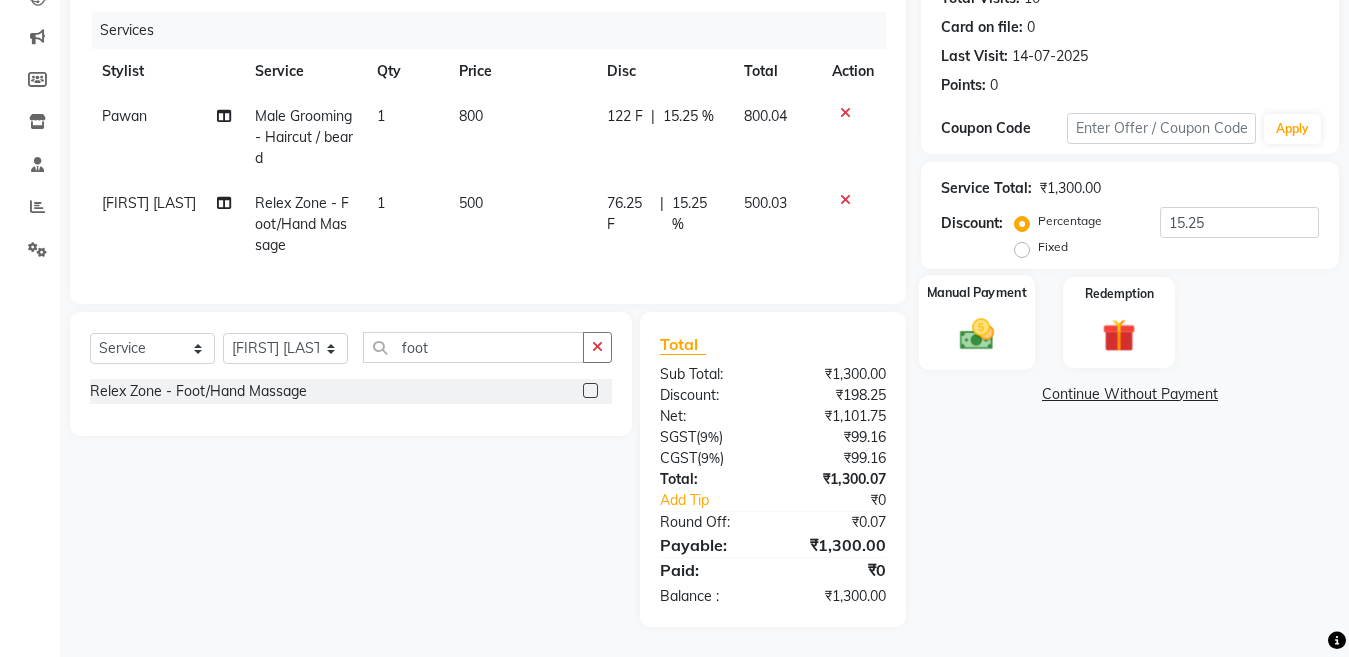 click on "Manual Payment" 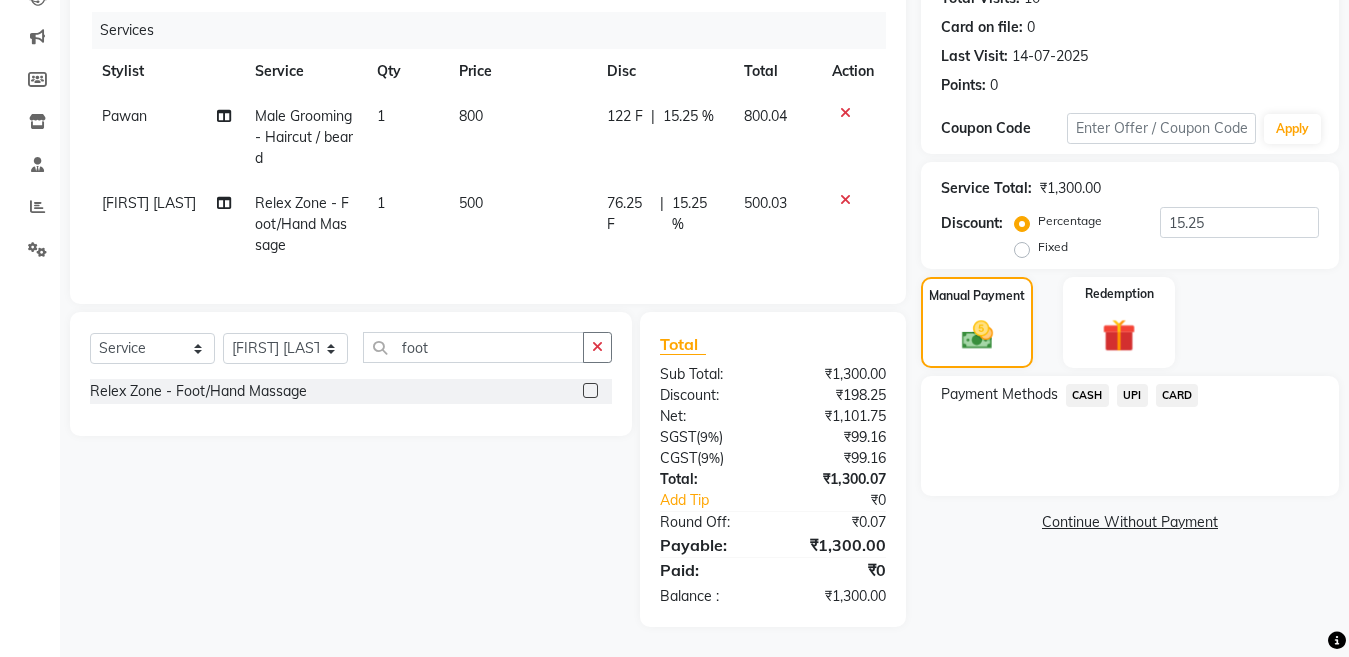 click on "CARD" 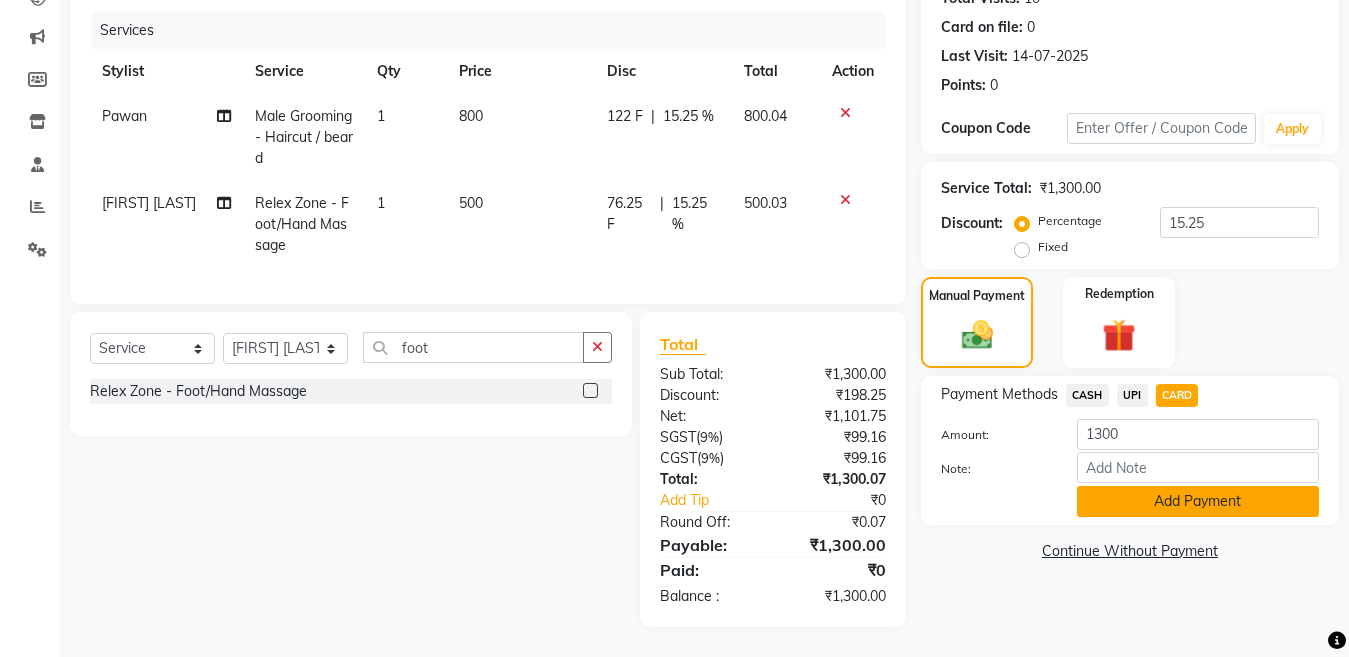 click on "Add Payment" 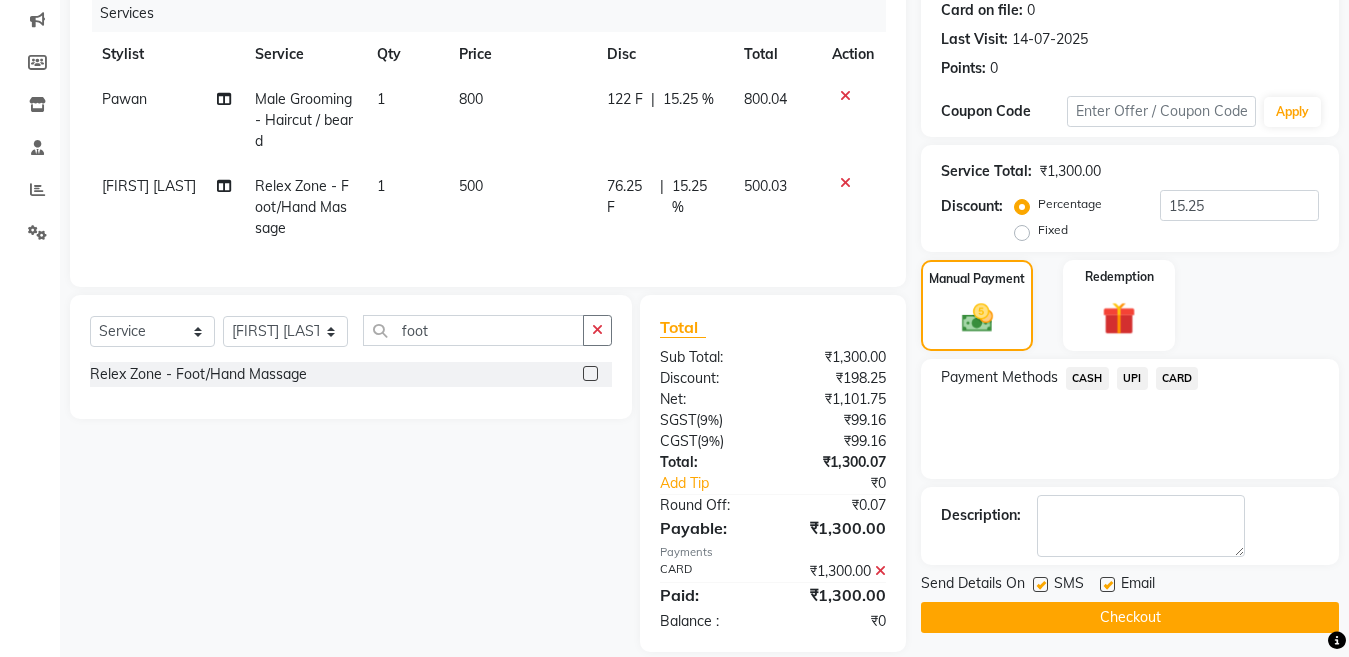 click on "Checkout" 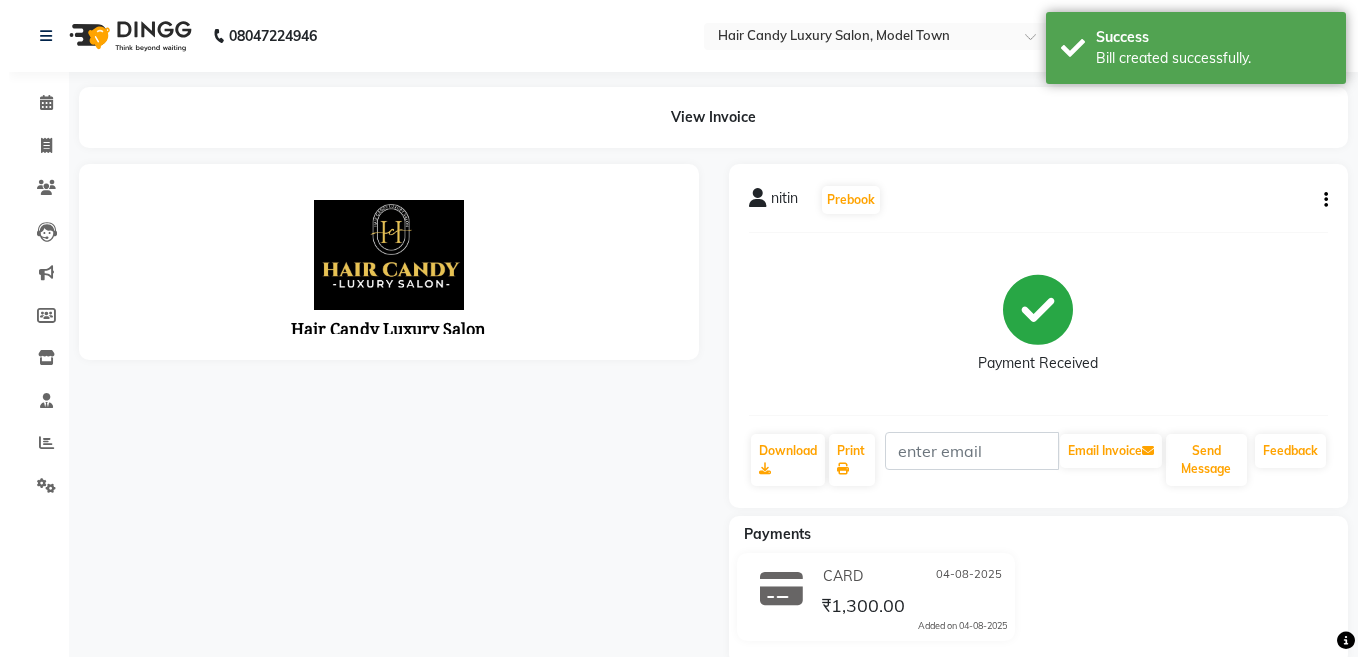 scroll, scrollTop: 0, scrollLeft: 0, axis: both 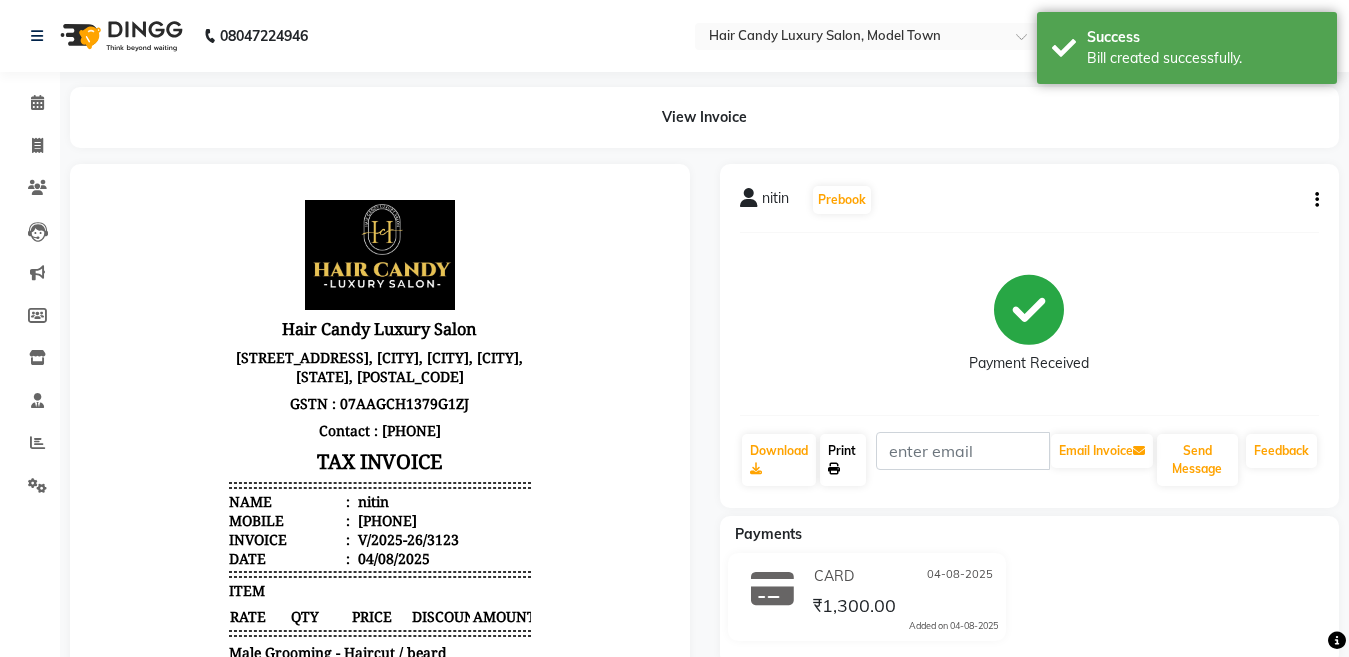click on "Print" 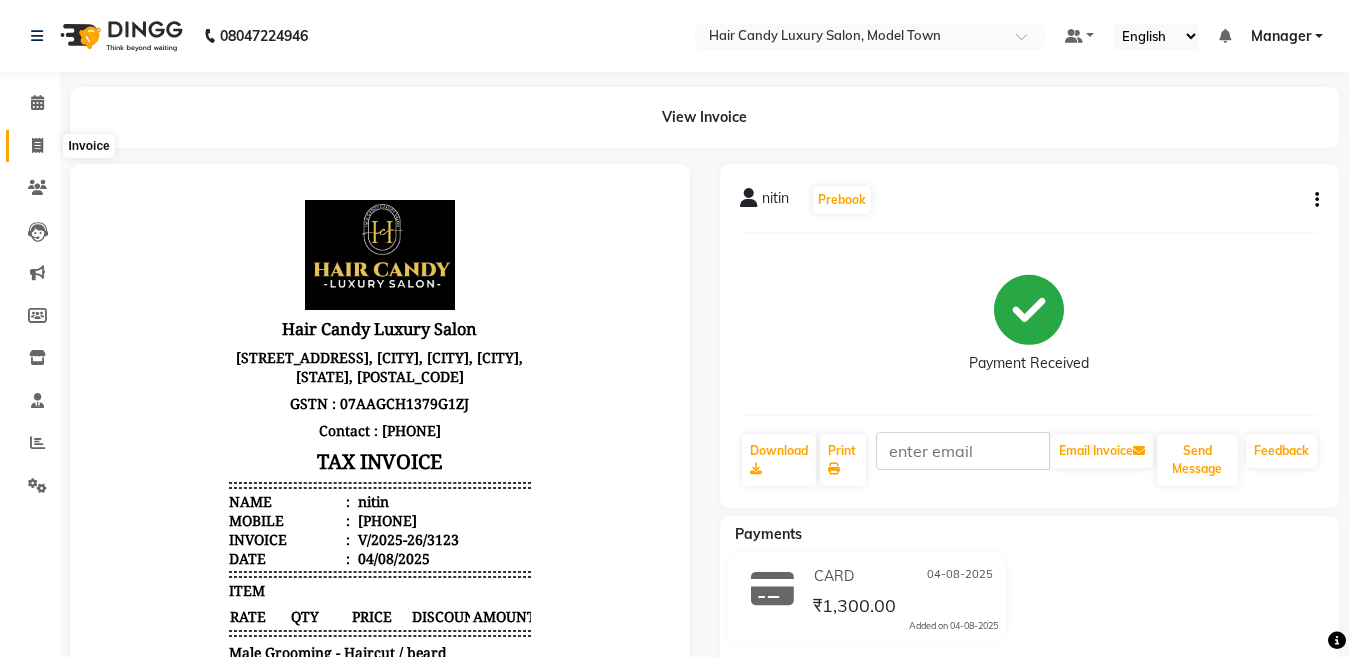 click 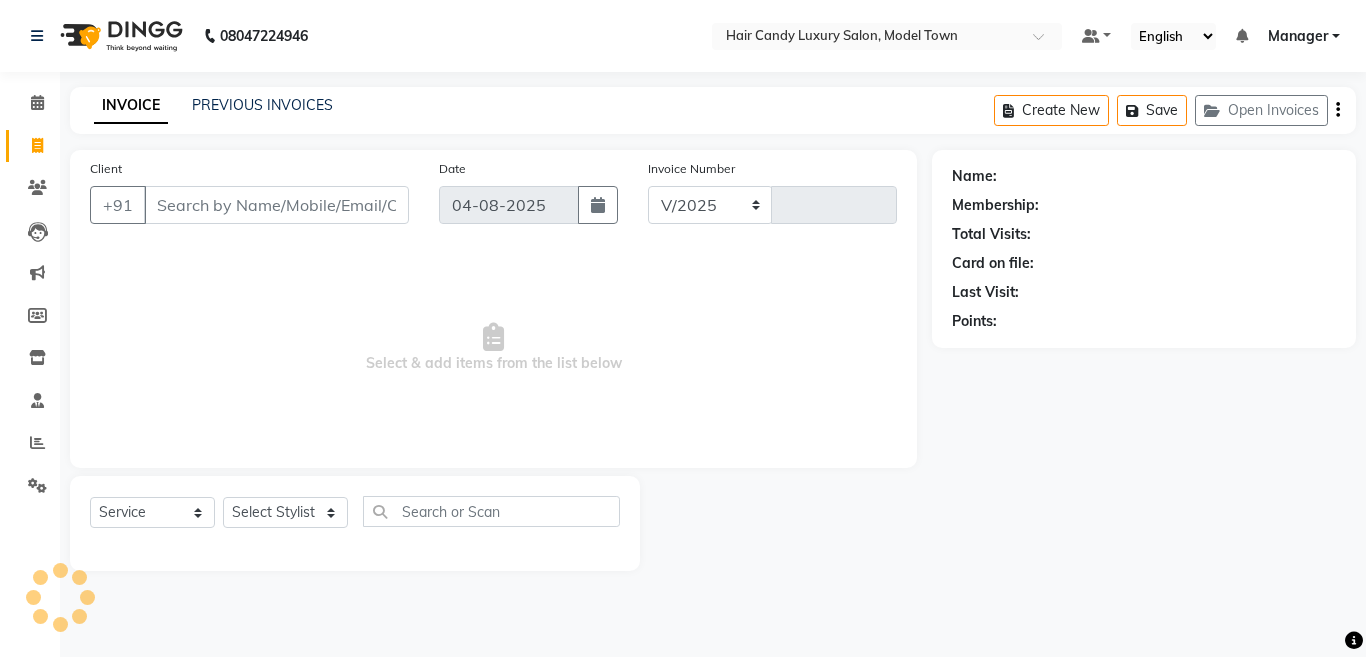 select on "4716" 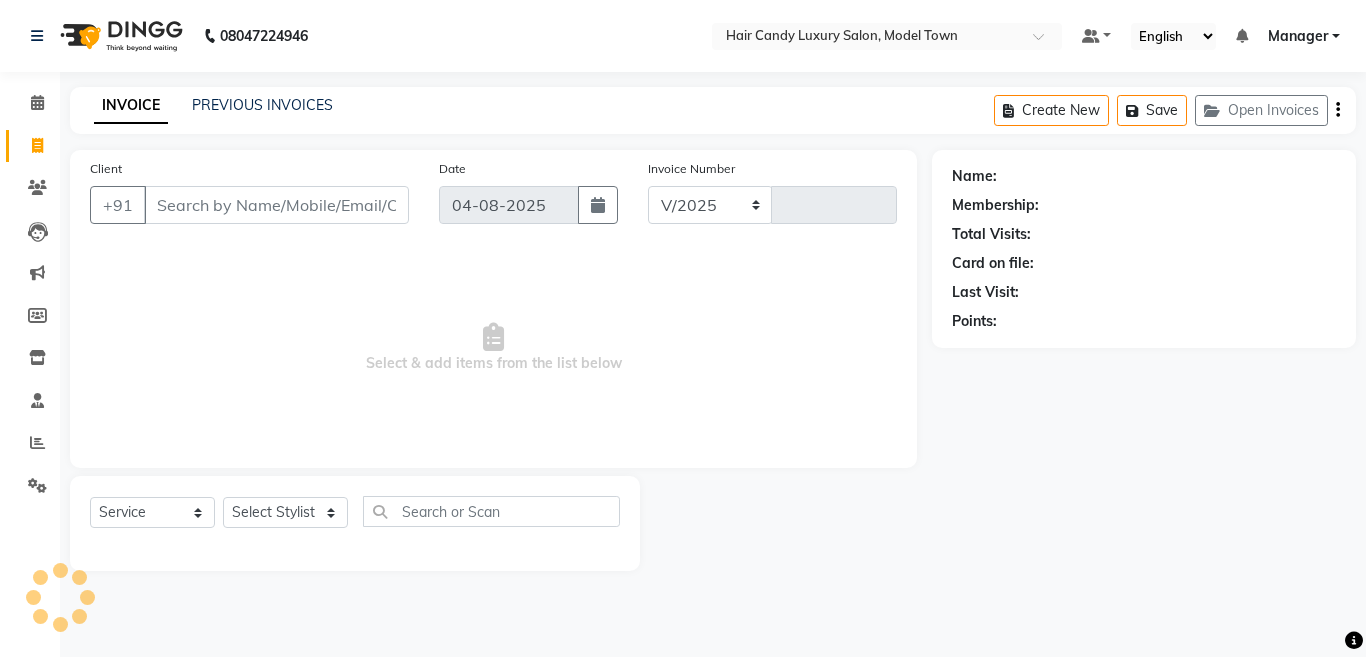type on "3124" 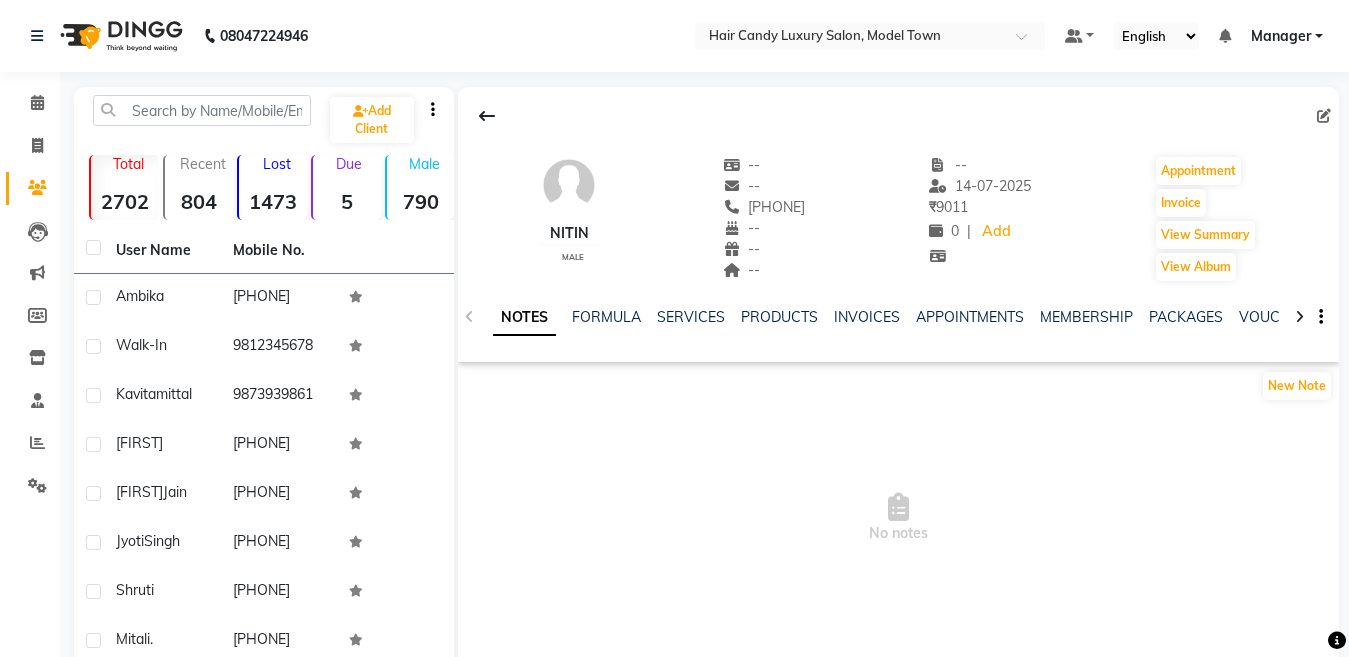 scroll, scrollTop: 0, scrollLeft: 0, axis: both 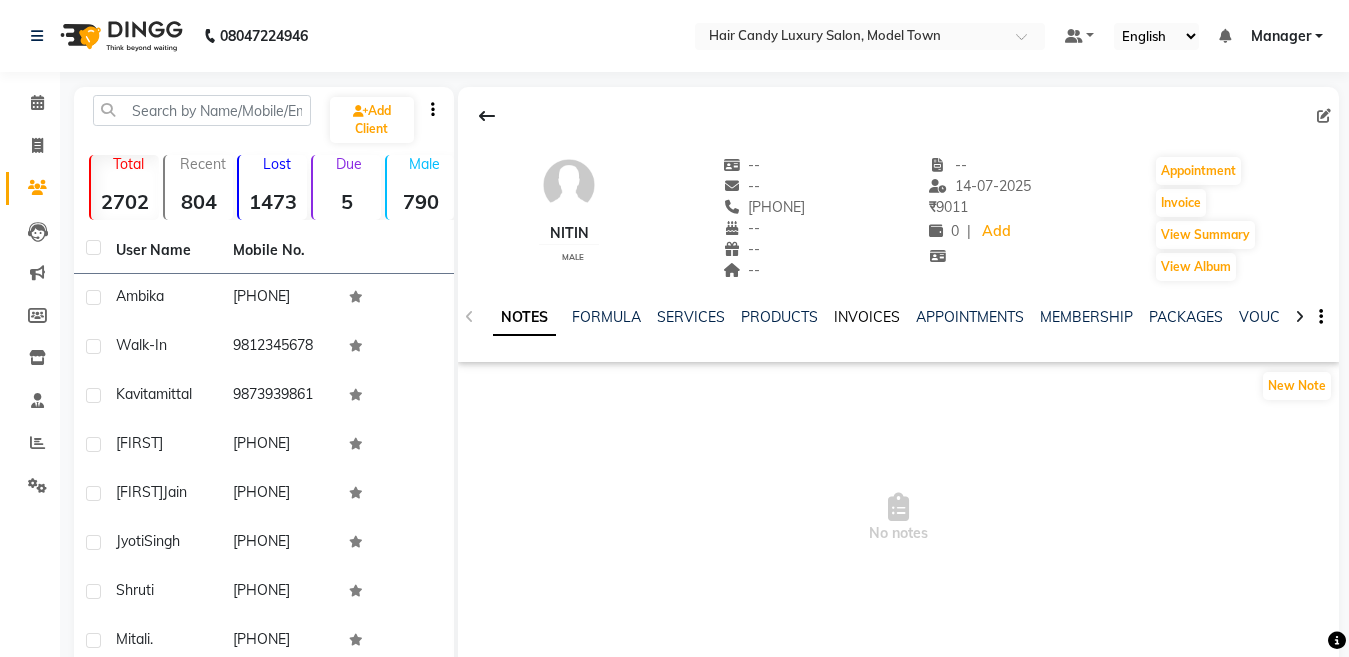 click on "INVOICES" 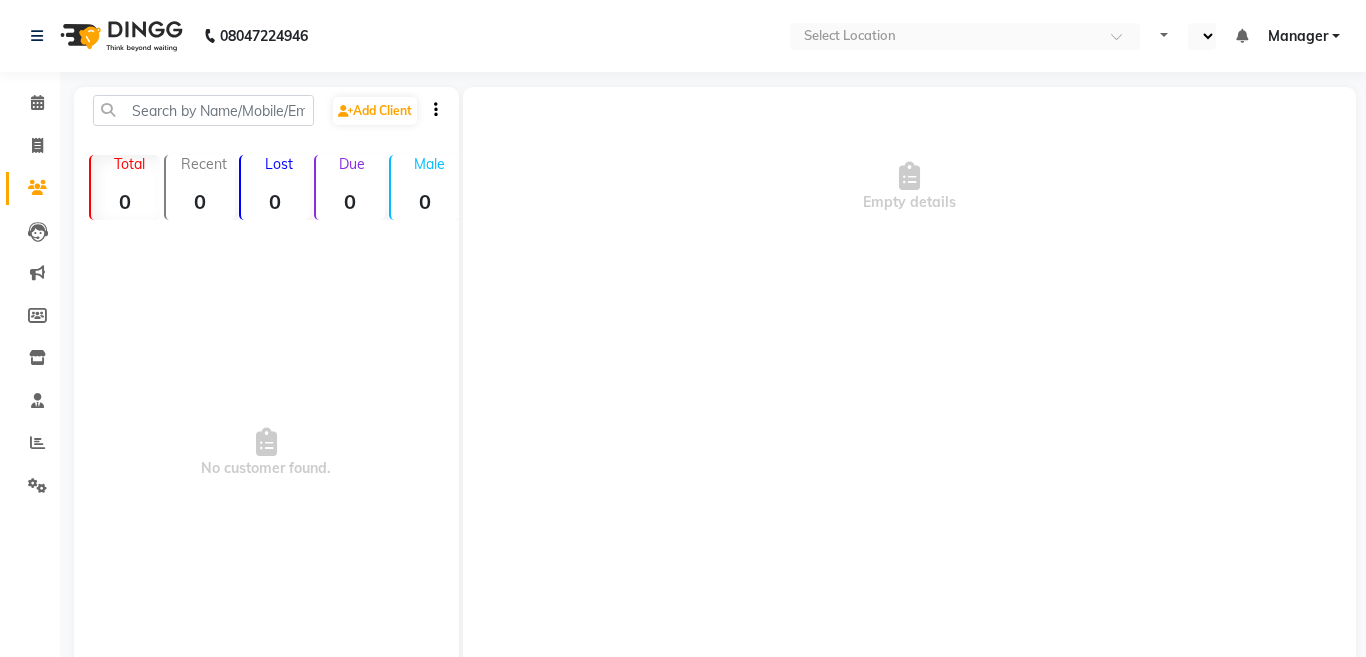 select on "en" 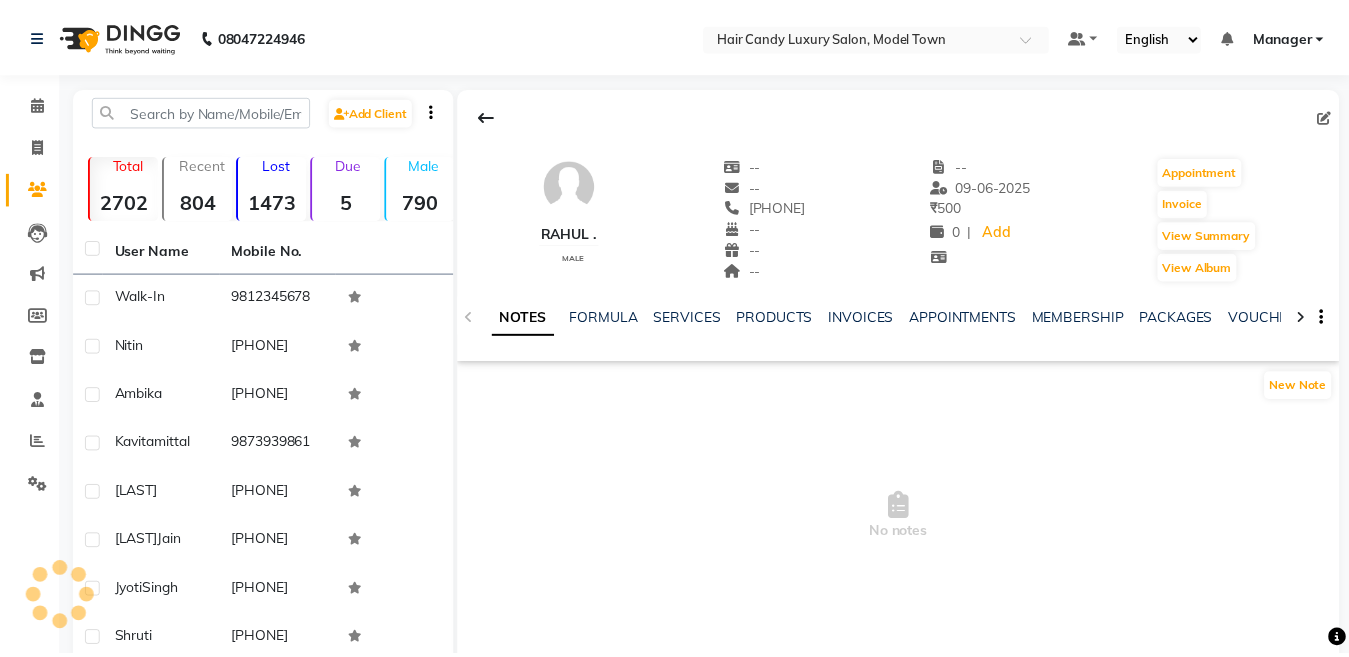 scroll, scrollTop: 0, scrollLeft: 0, axis: both 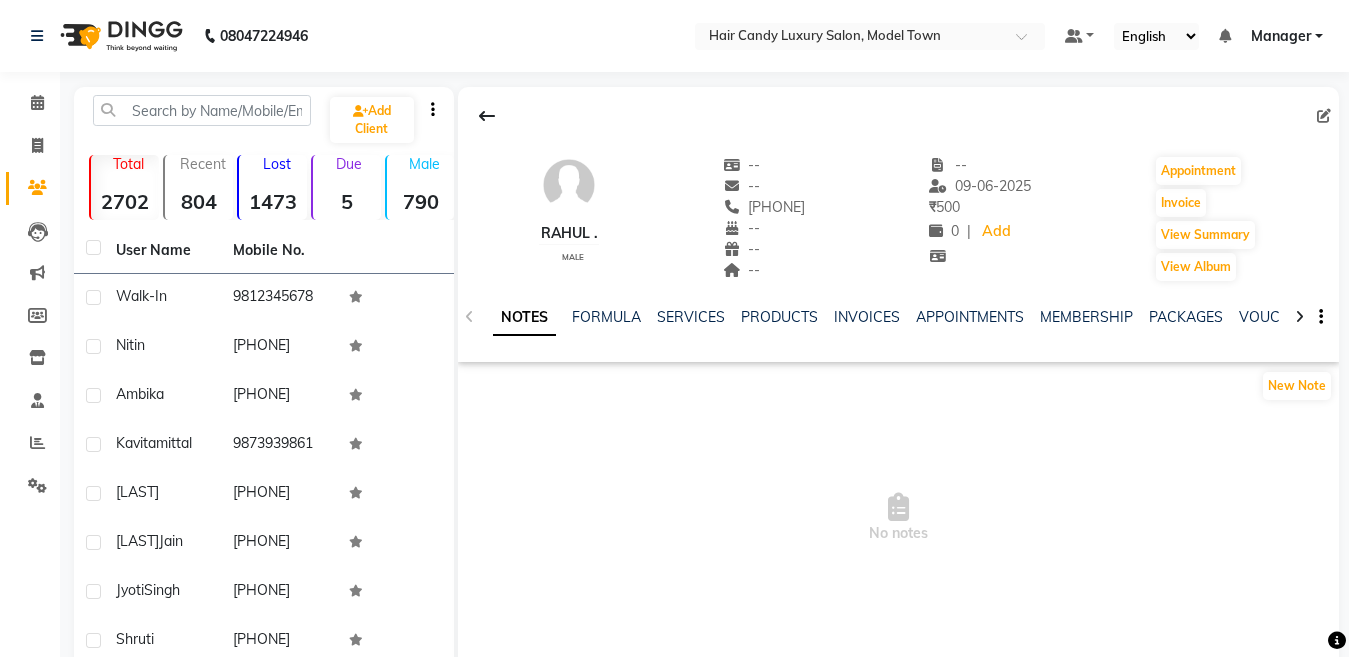click on "NOTES FORMULA SERVICES PRODUCTS INVOICES APPOINTMENTS MEMBERSHIP PACKAGES VOUCHERS GIFTCARDS POINTS FORMS FAMILY CARDS WALLET" 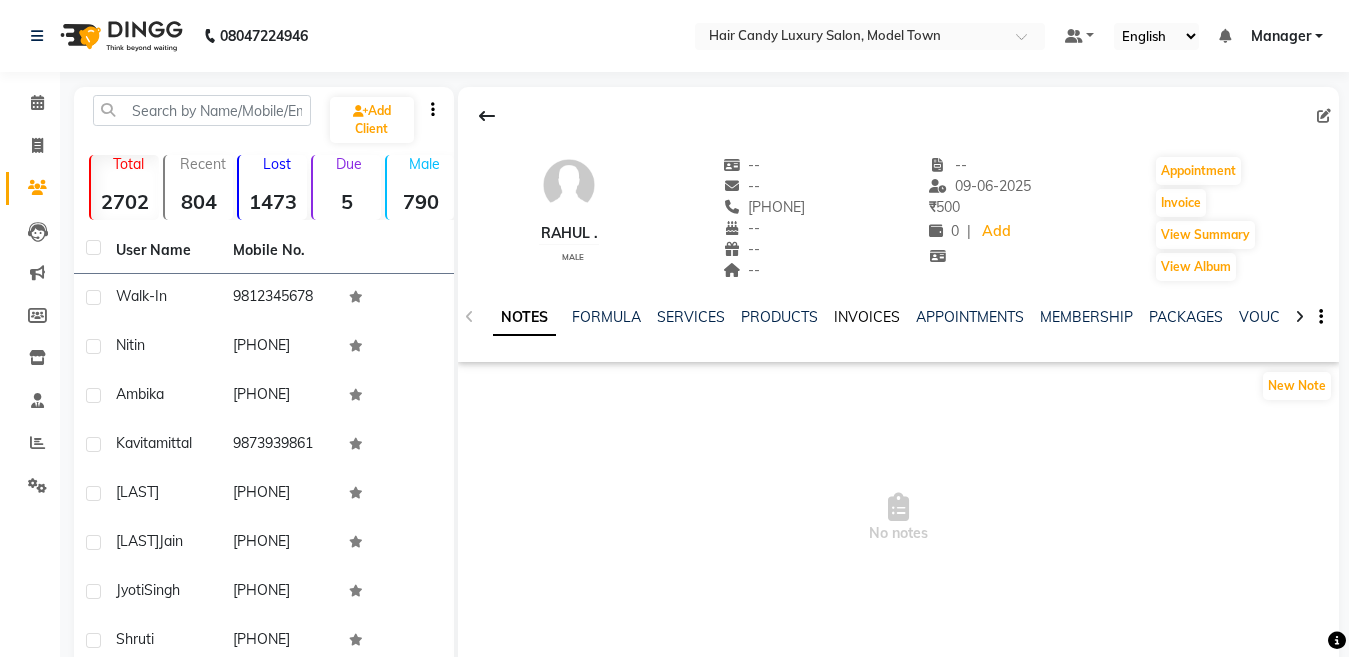 click on "INVOICES" 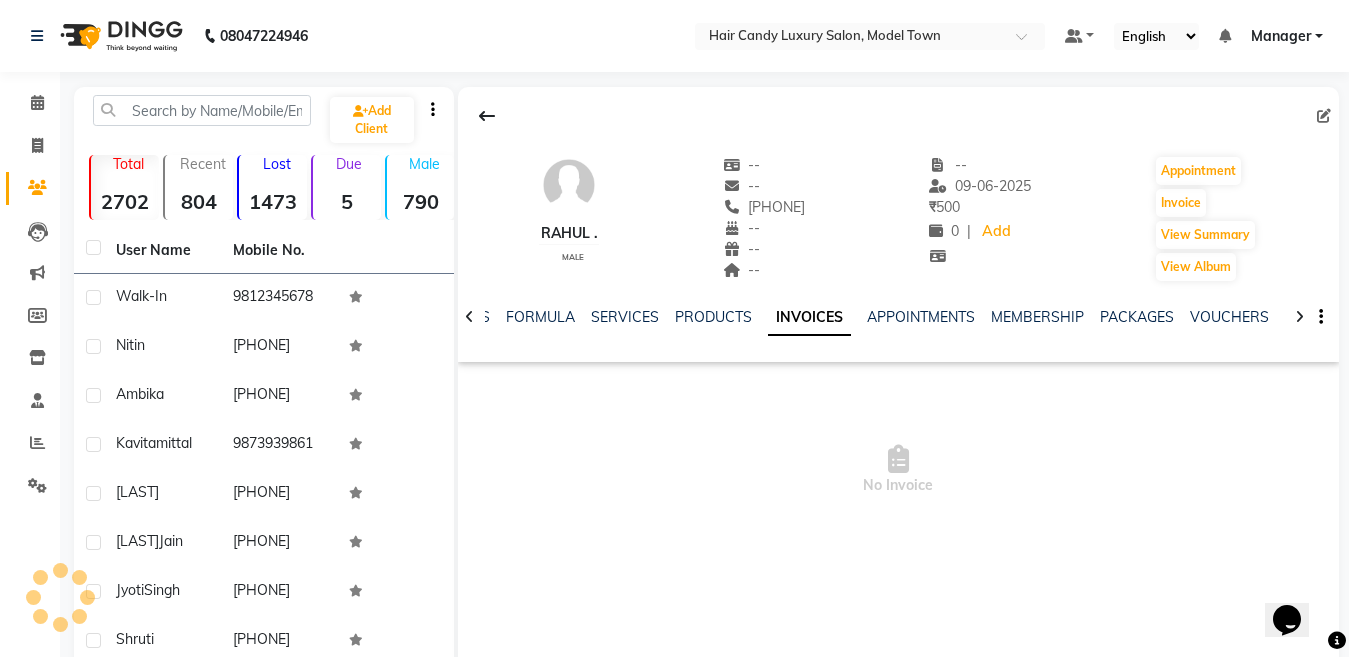 scroll, scrollTop: 0, scrollLeft: 0, axis: both 